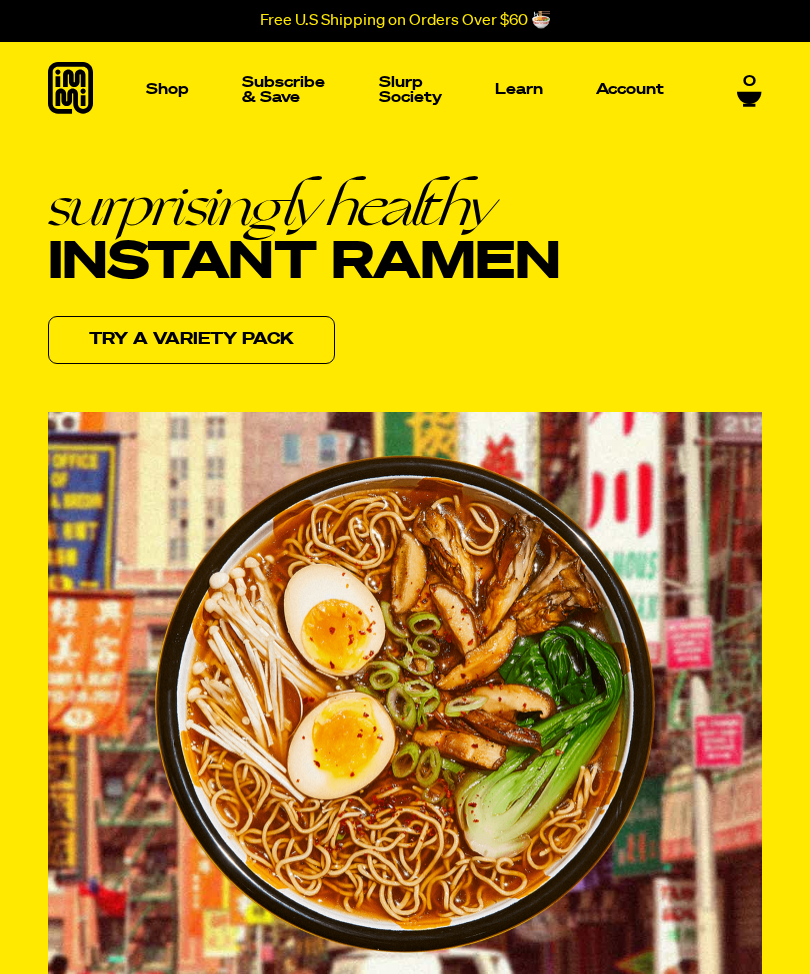 scroll, scrollTop: 107, scrollLeft: 0, axis: vertical 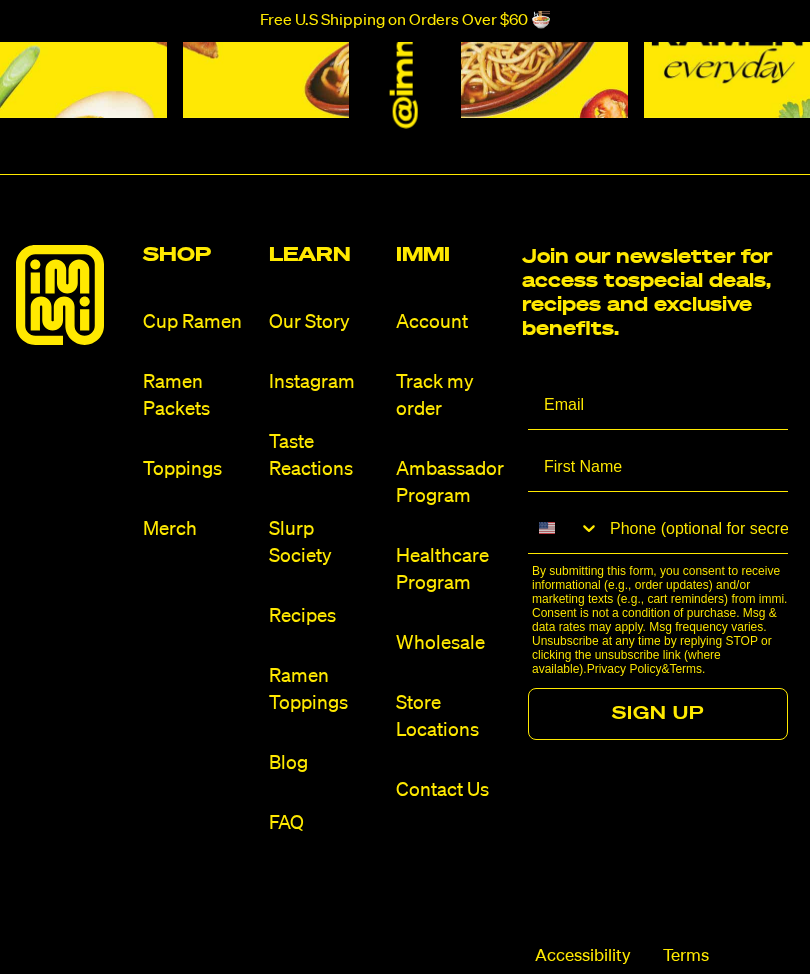 click on "Cup Ramen" at bounding box center (198, 322) 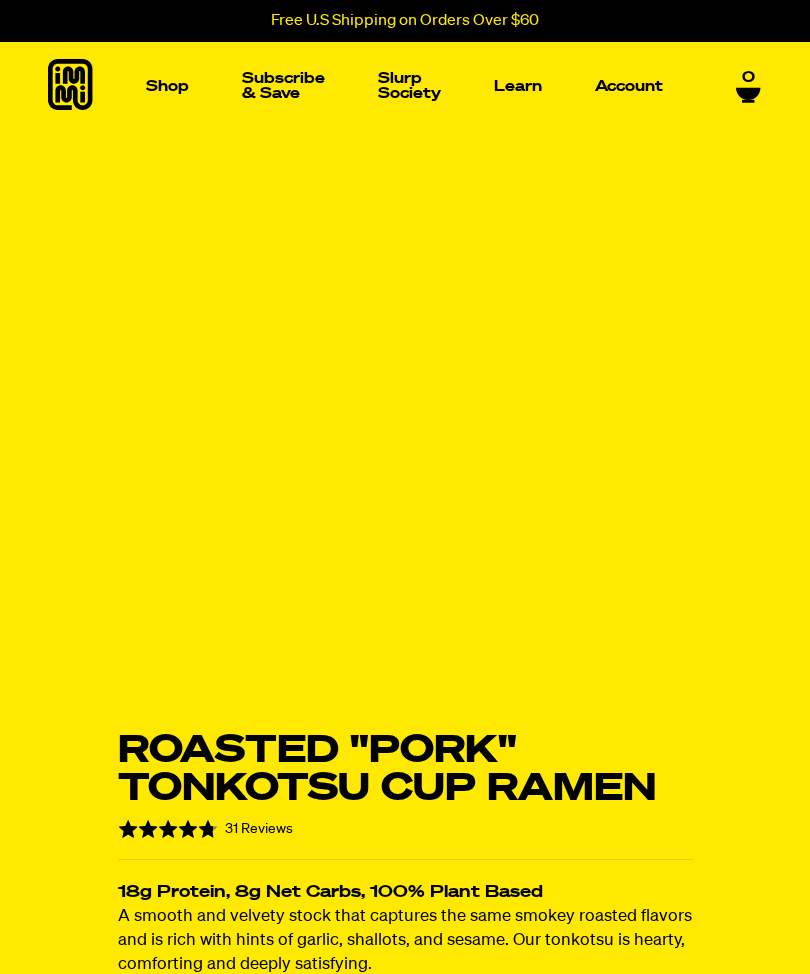 scroll, scrollTop: 0, scrollLeft: 0, axis: both 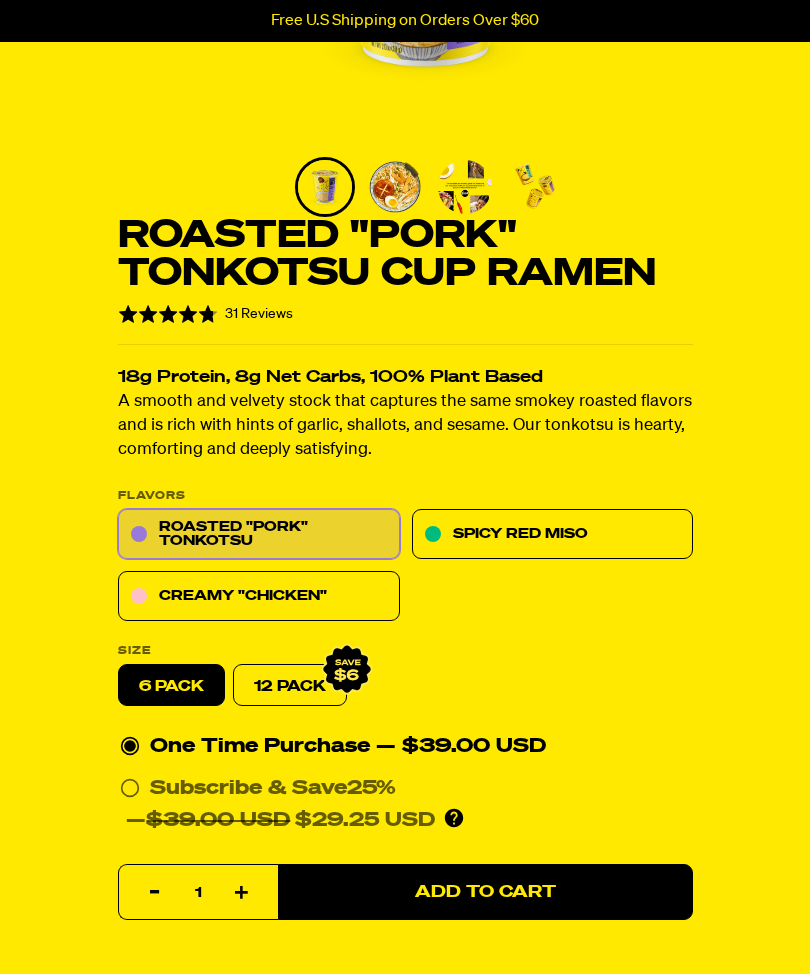 click 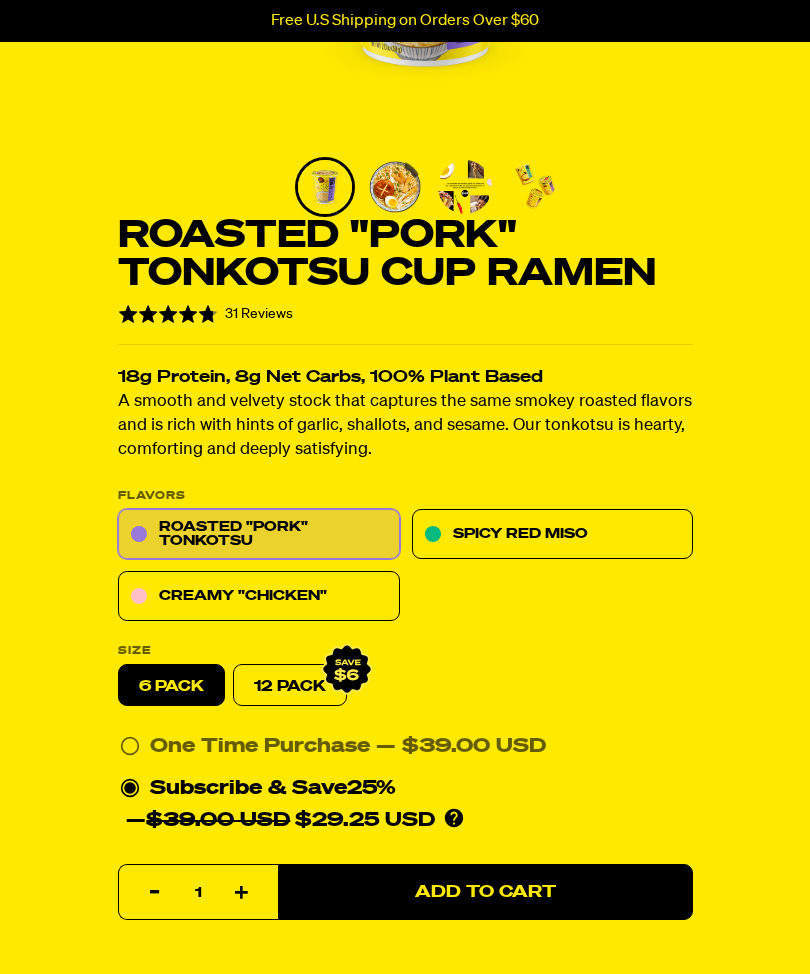click on "Add to Cart" at bounding box center [485, 893] 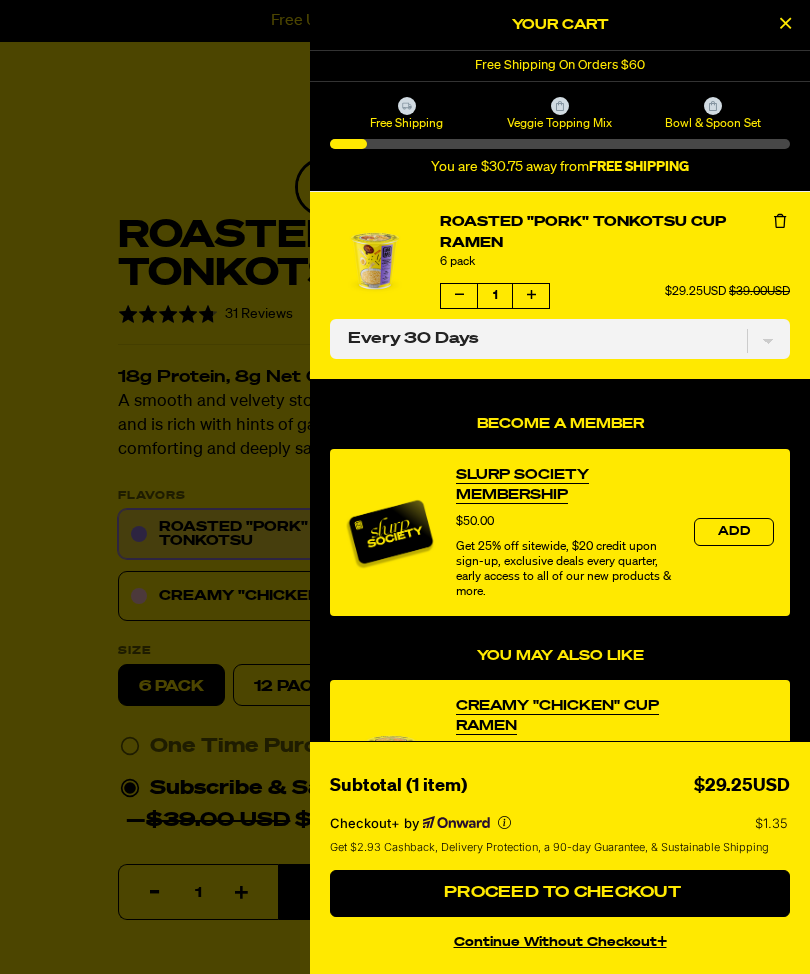 scroll, scrollTop: 0, scrollLeft: 0, axis: both 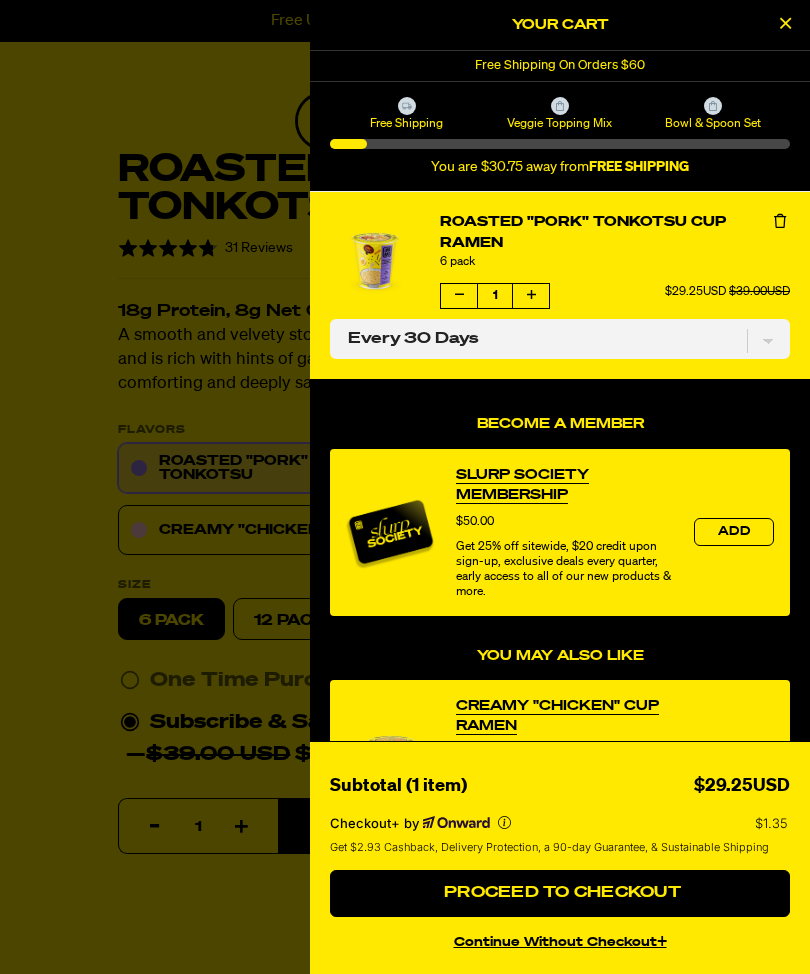 click at bounding box center [785, 25] 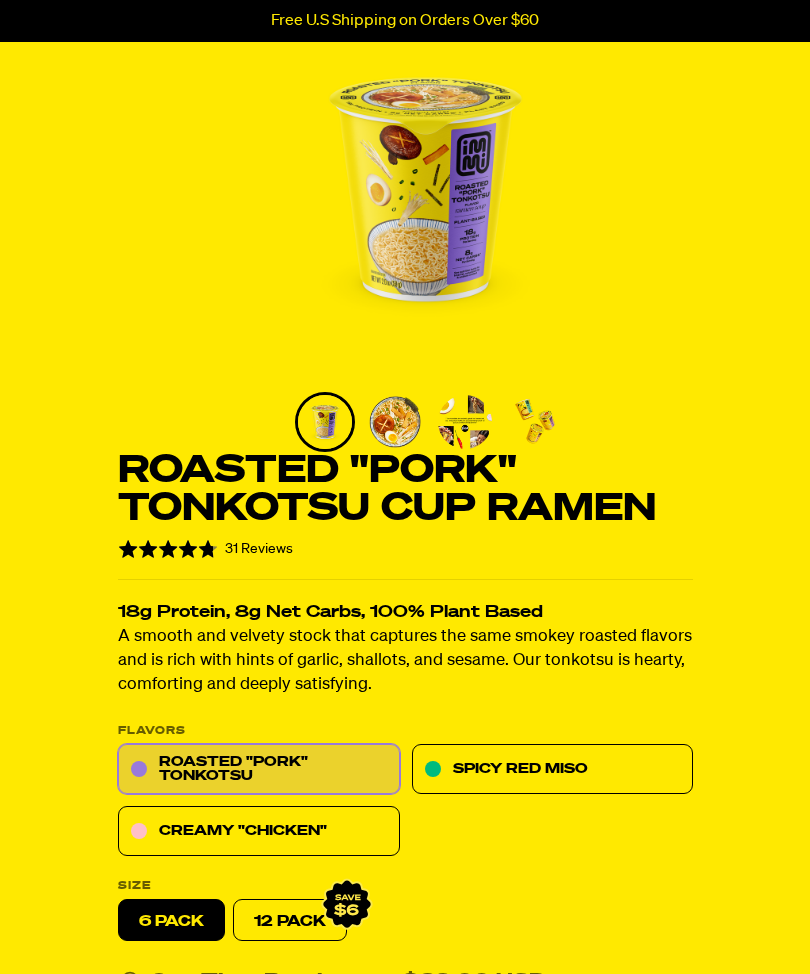 scroll, scrollTop: 0, scrollLeft: 0, axis: both 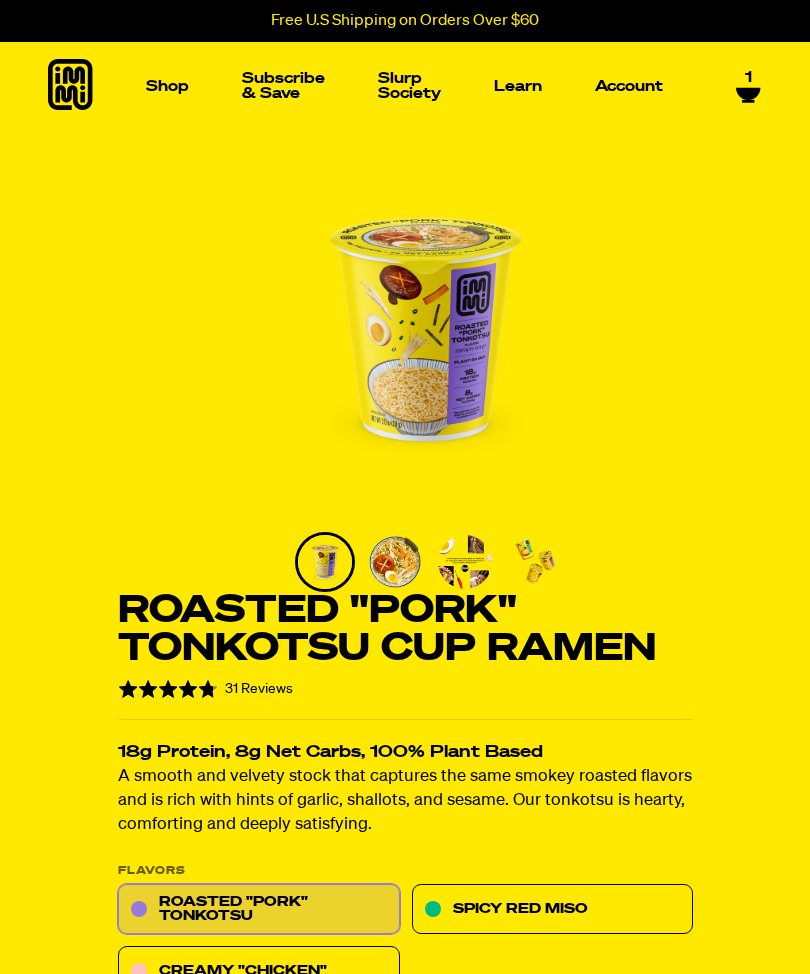 click on "Account" at bounding box center [629, 86] 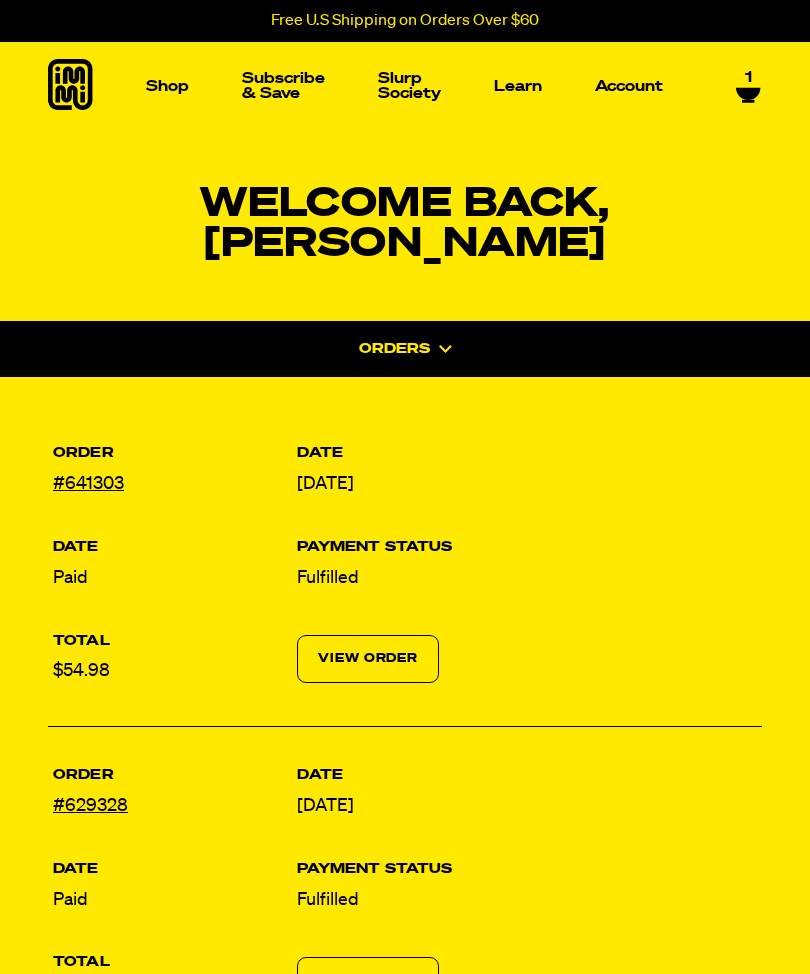 select on "Every 30 Days" 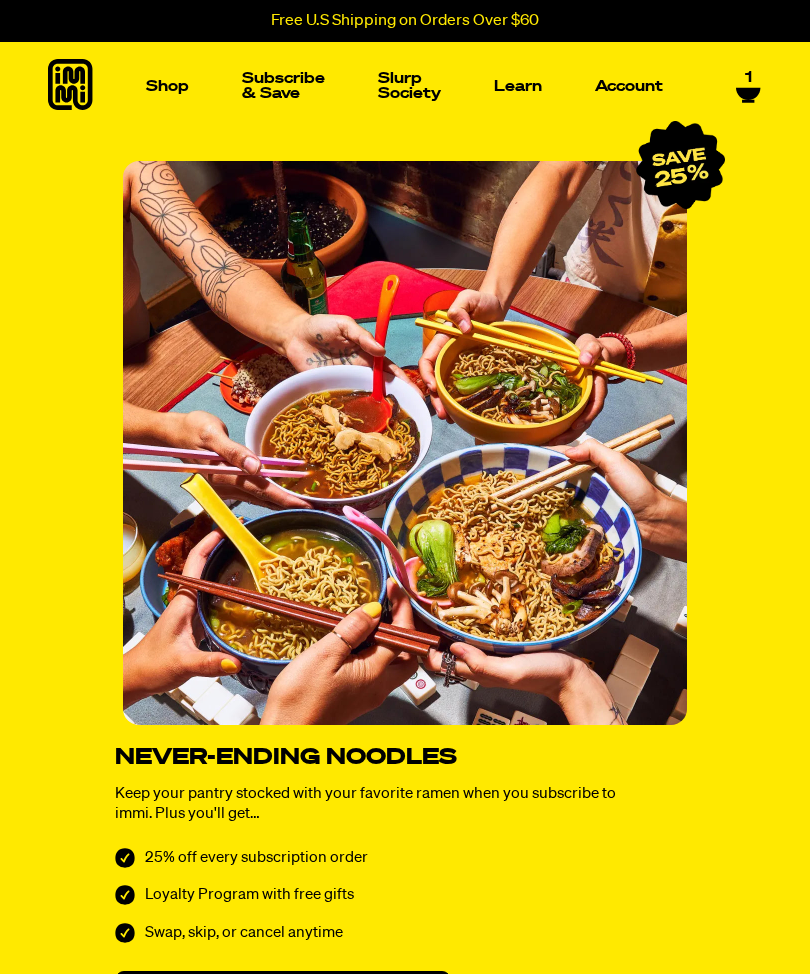 select on "Every 30 Days" 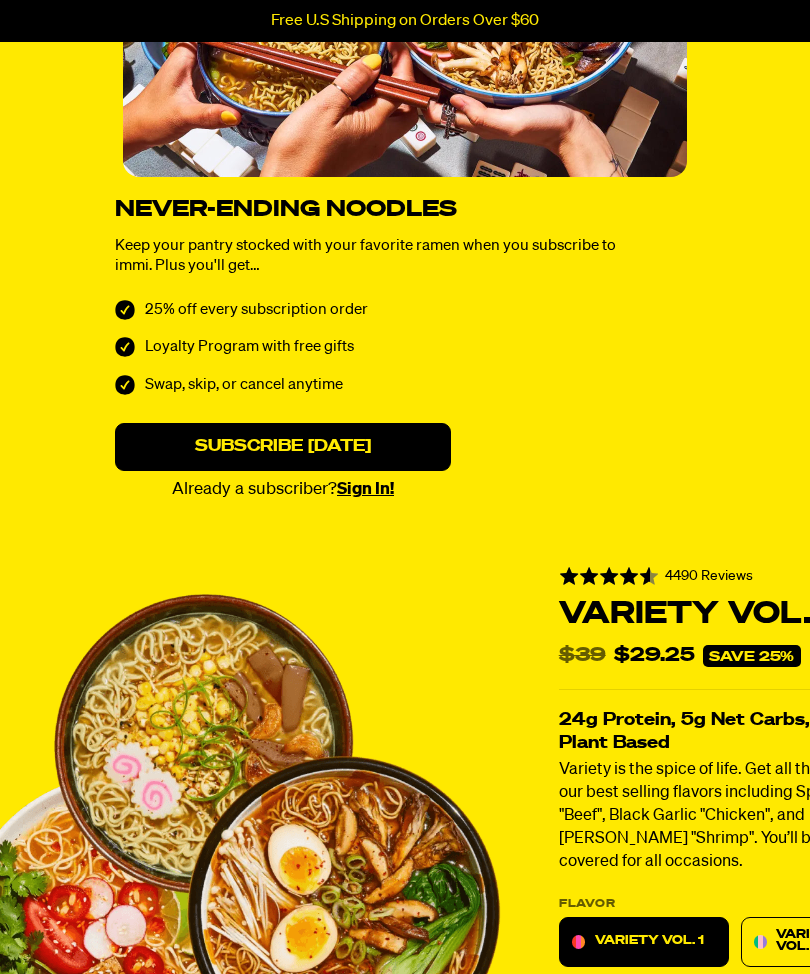 scroll, scrollTop: 625, scrollLeft: 0, axis: vertical 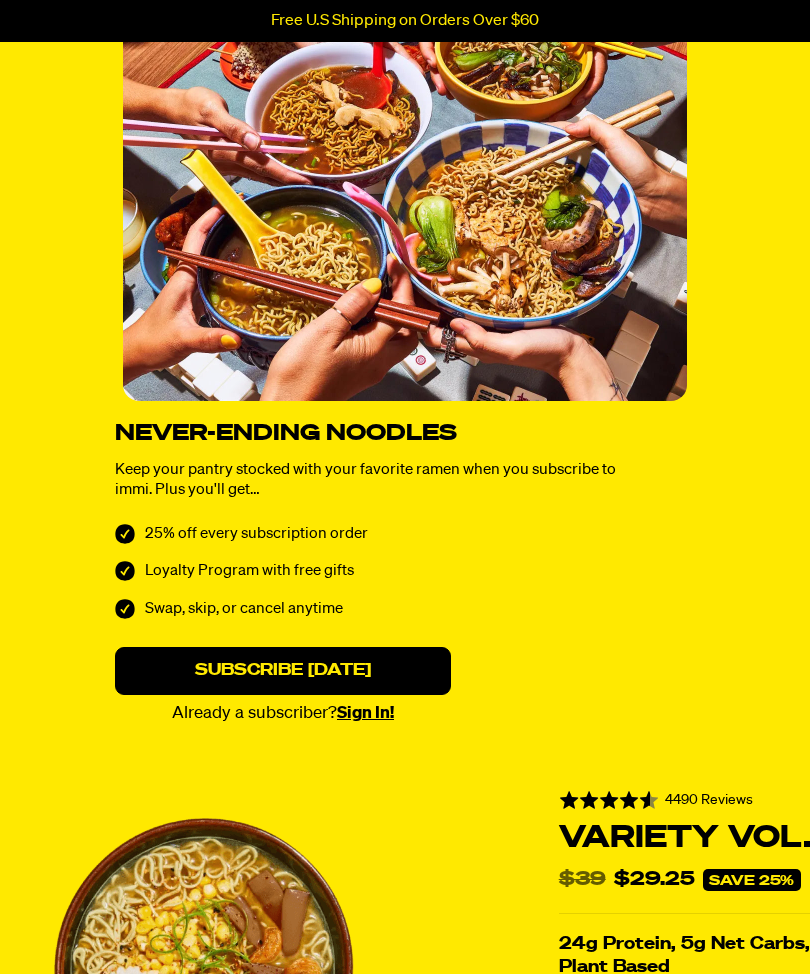 click on "Sign In!" at bounding box center (365, 713) 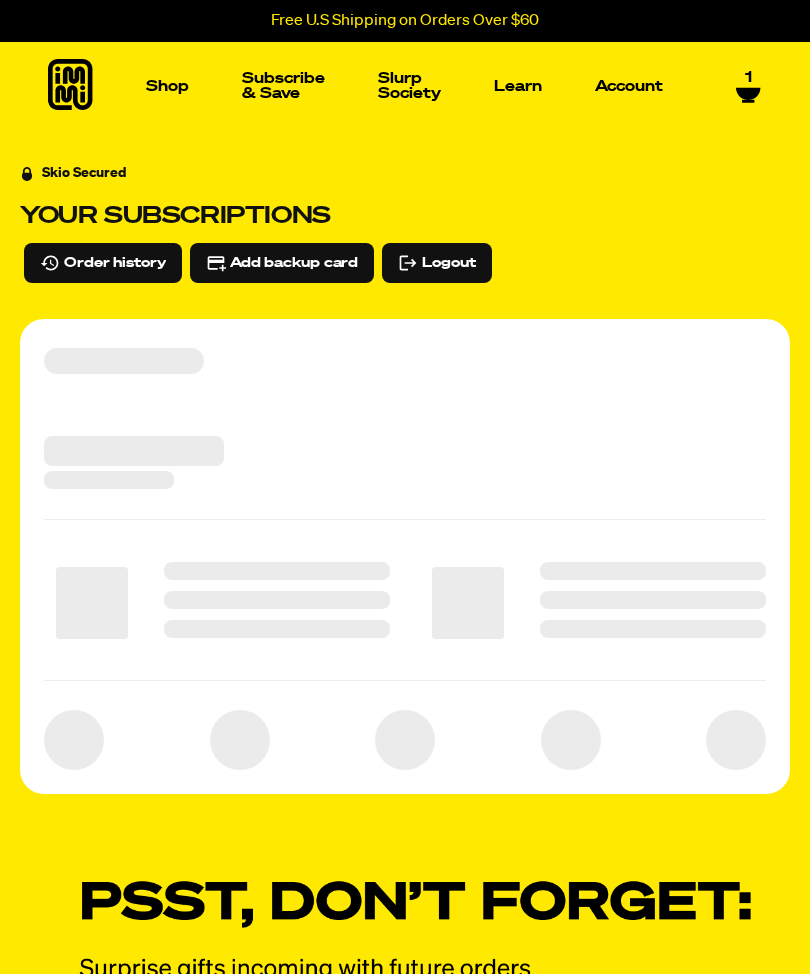select on "Every 30 Days" 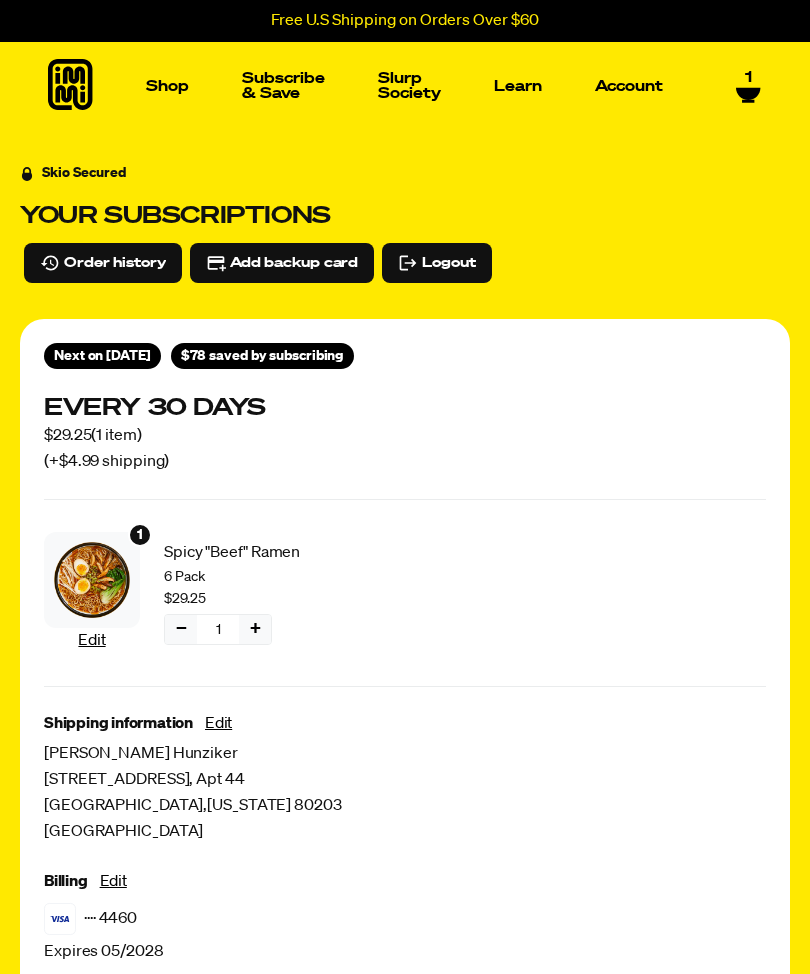 scroll, scrollTop: 0, scrollLeft: 0, axis: both 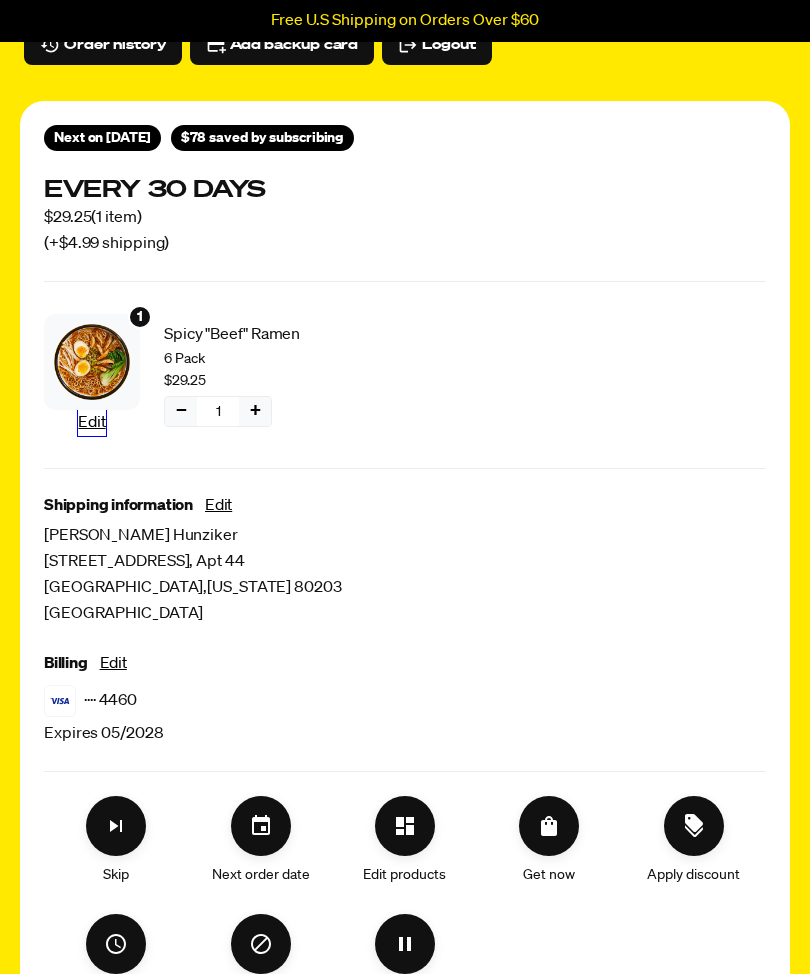 click on "Edit" at bounding box center [91, 423] 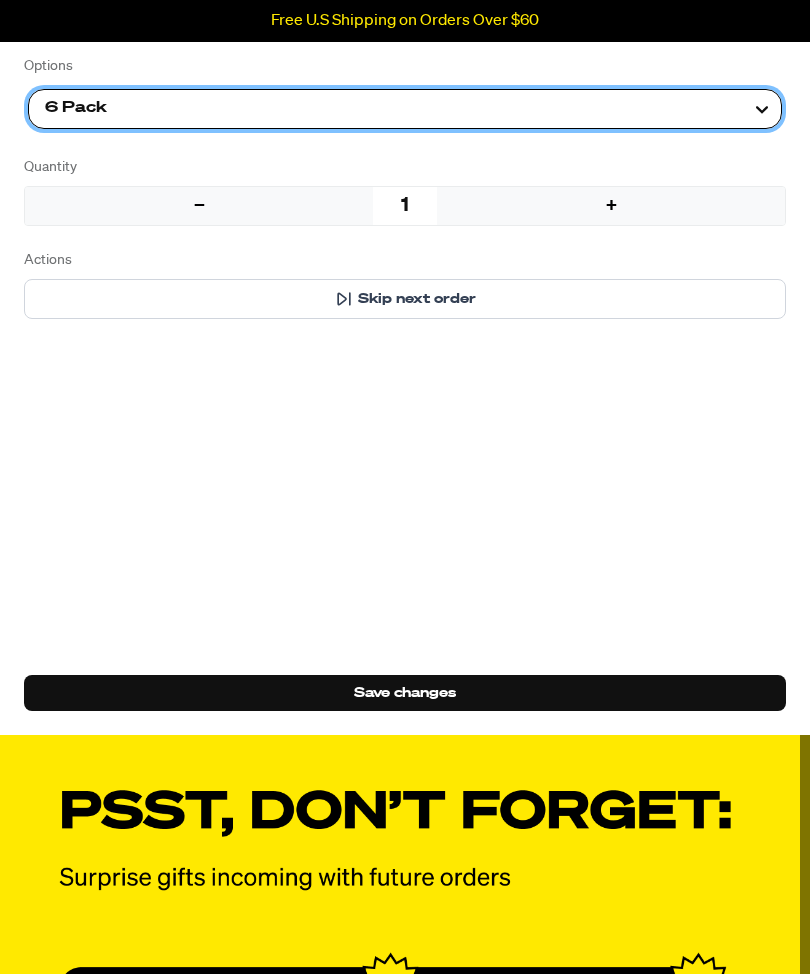 click on "6 Pack" at bounding box center [405, 109] 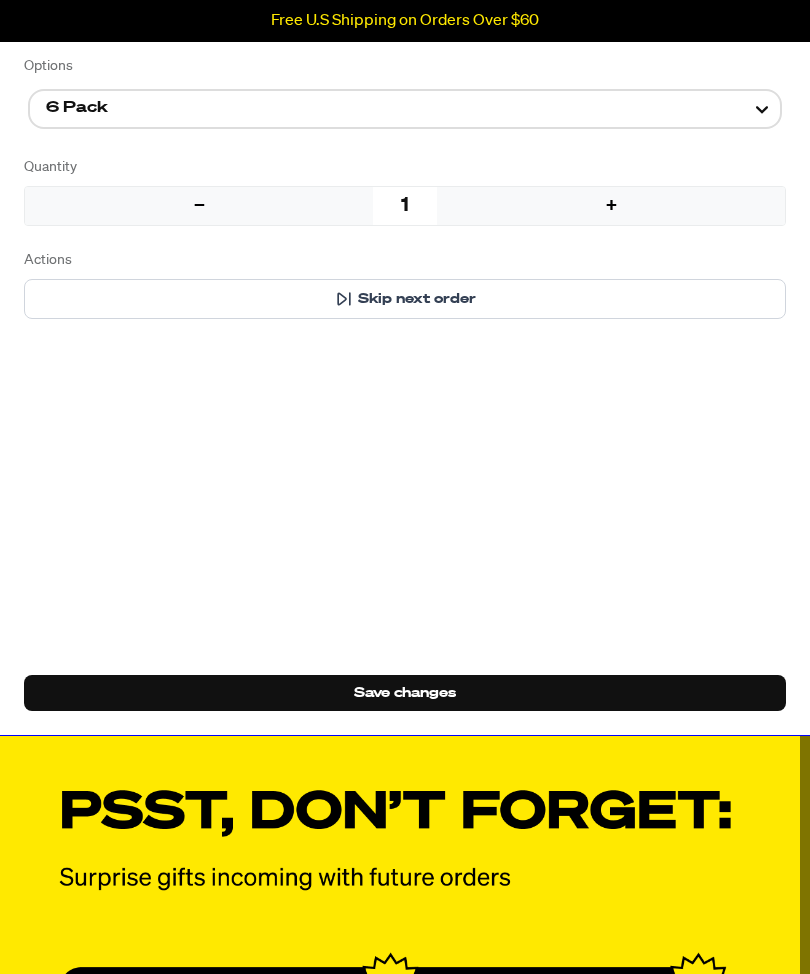 click on "Skip next order" at bounding box center (417, 299) 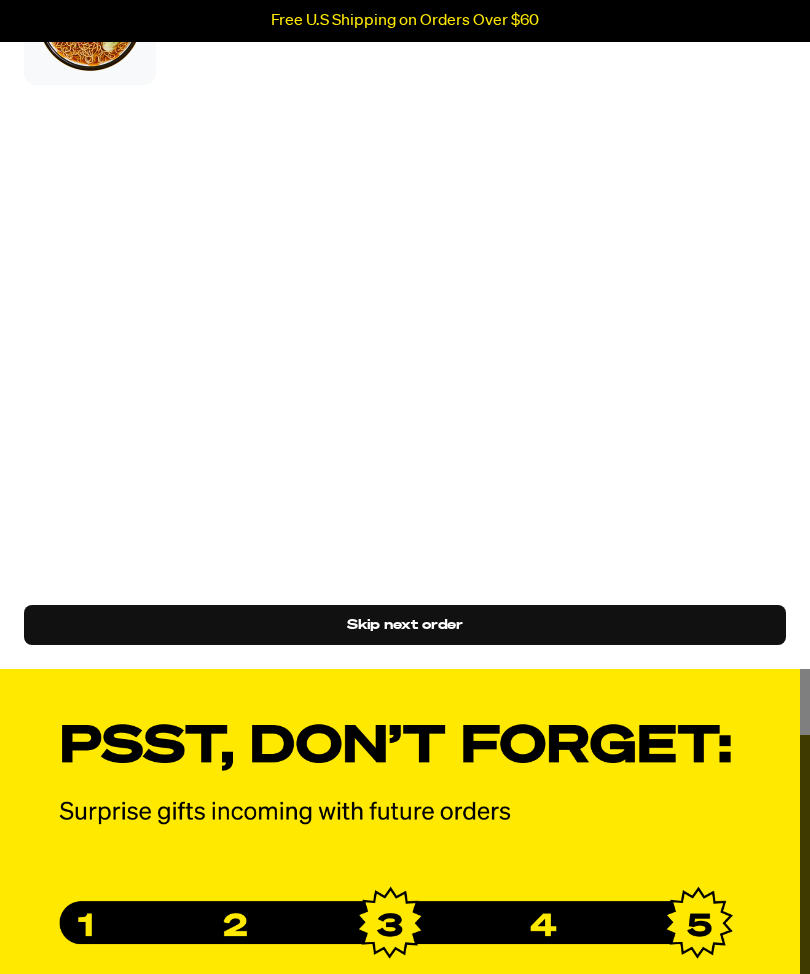 click on "Skip next order" at bounding box center [405, 625] 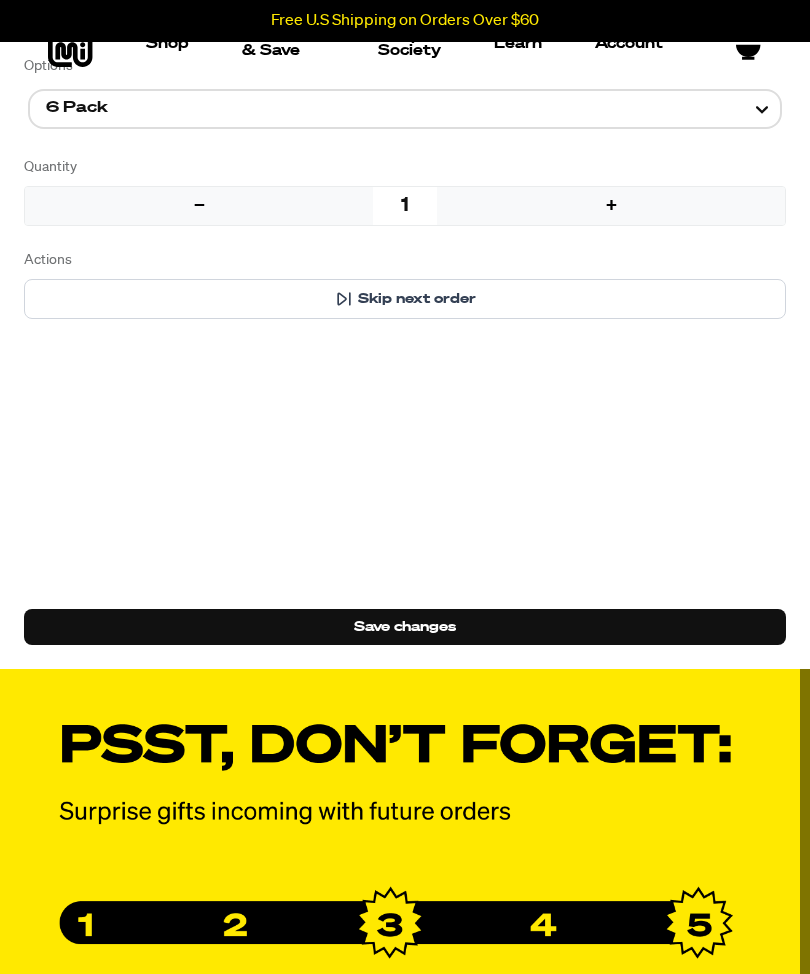 scroll, scrollTop: 0, scrollLeft: 0, axis: both 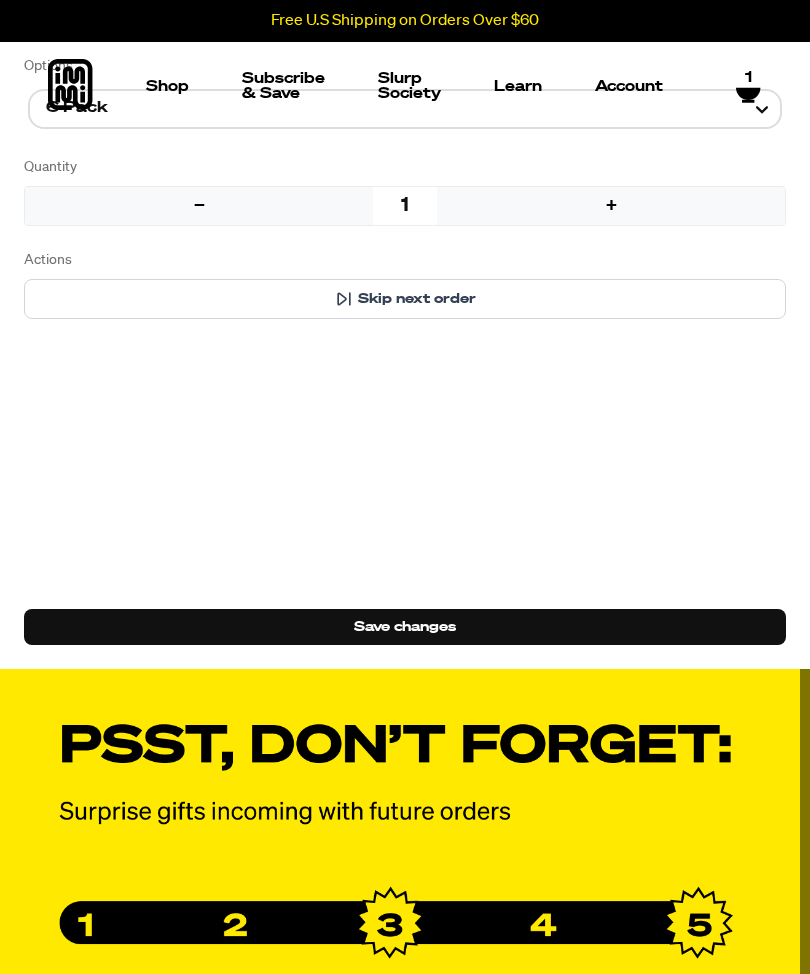click on "Subscribe & Save" at bounding box center [283, 86] 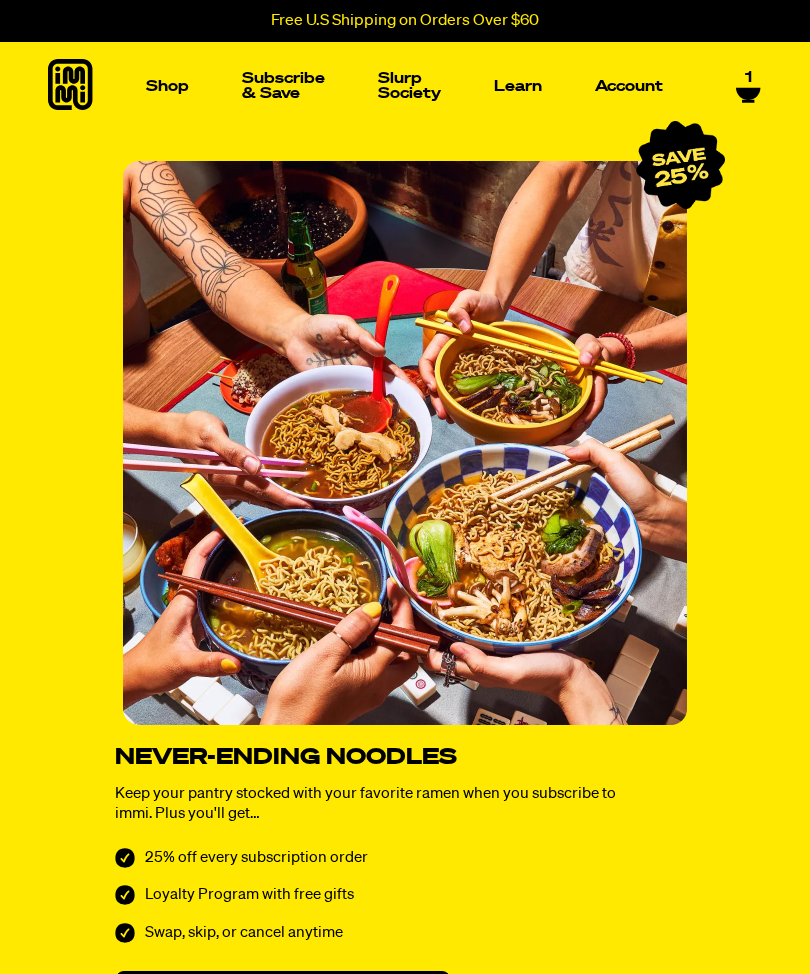select on "Every 30 Days" 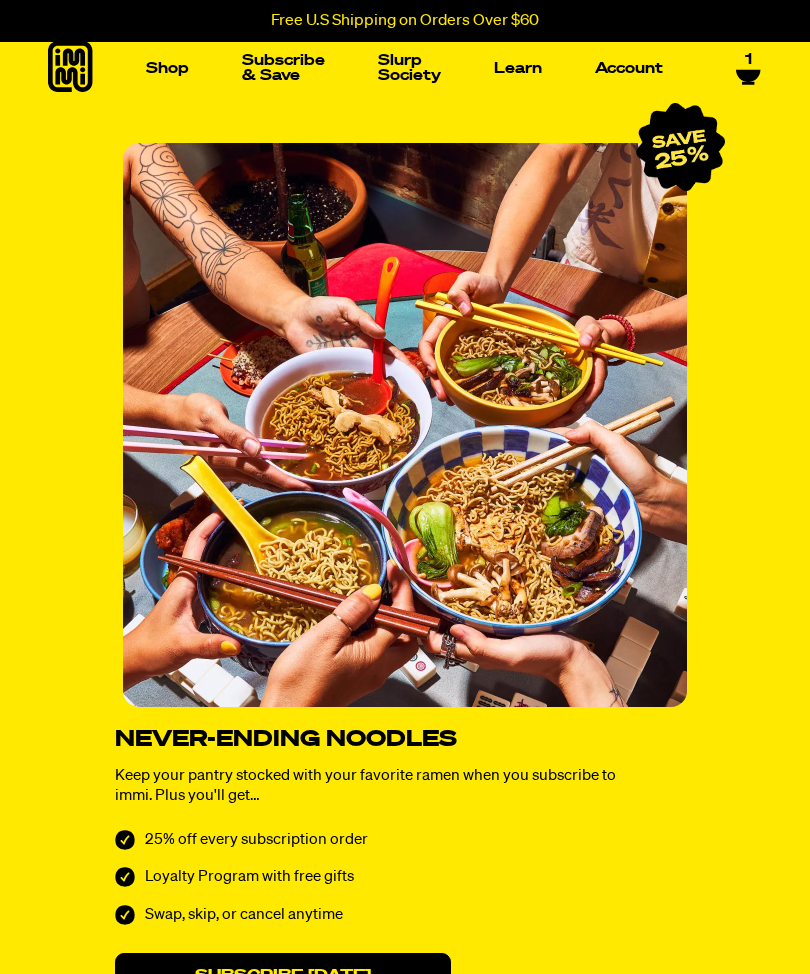 scroll, scrollTop: 0, scrollLeft: 0, axis: both 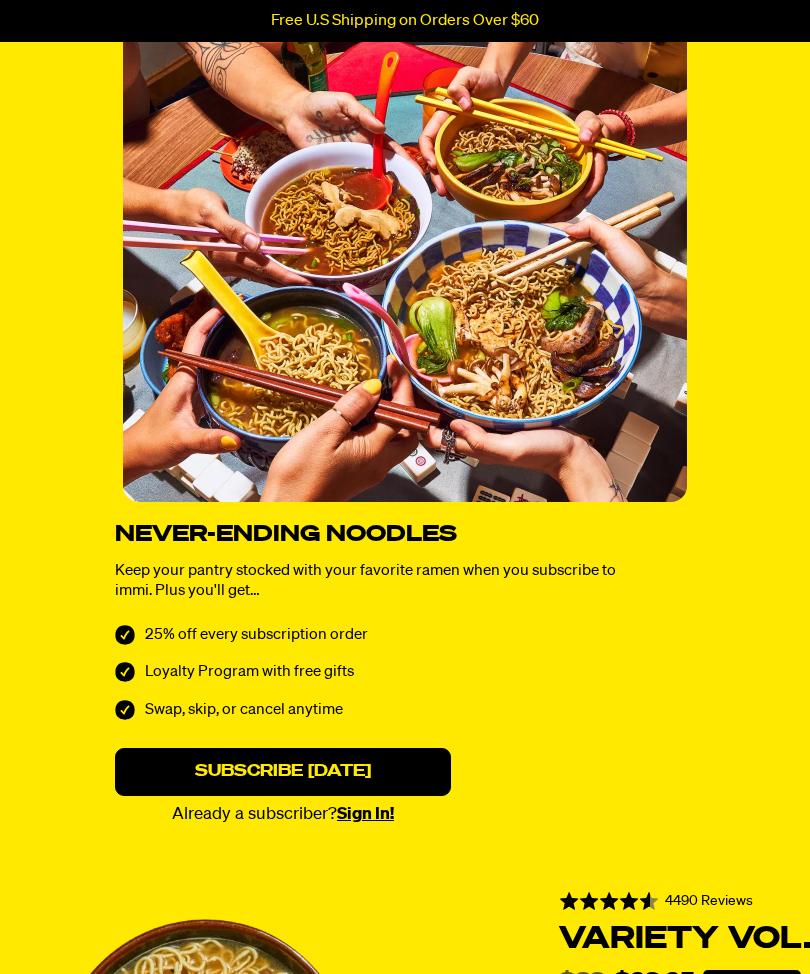 click on "Sign In!" at bounding box center (365, 814) 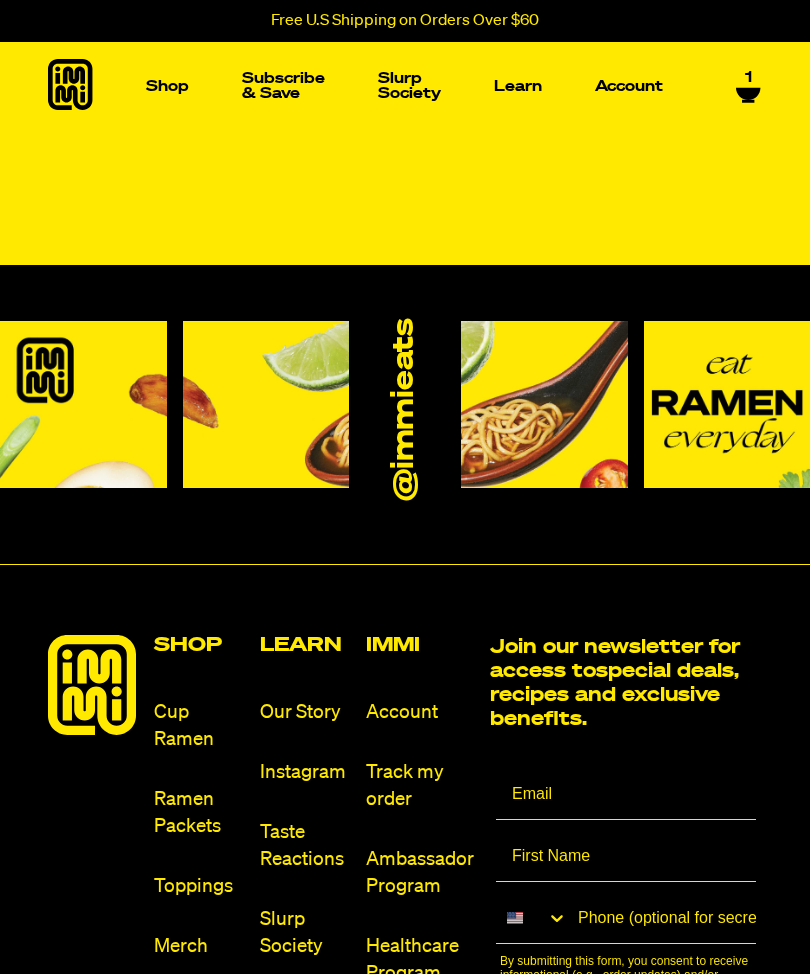 select on "Every 30 Days" 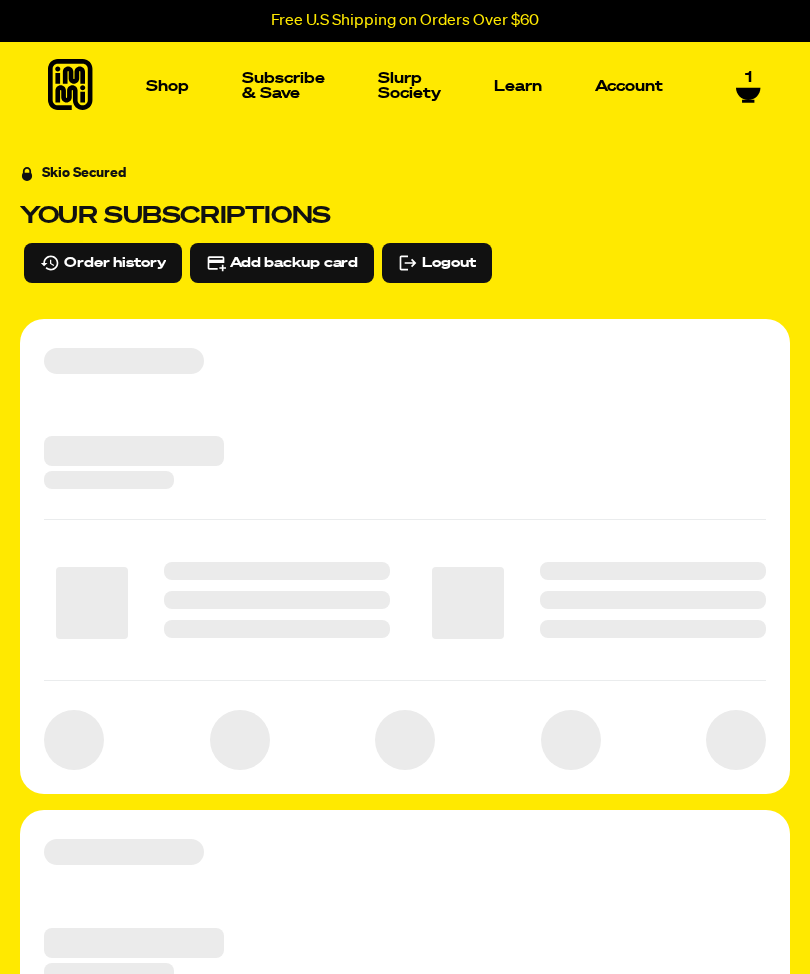 scroll, scrollTop: 0, scrollLeft: 0, axis: both 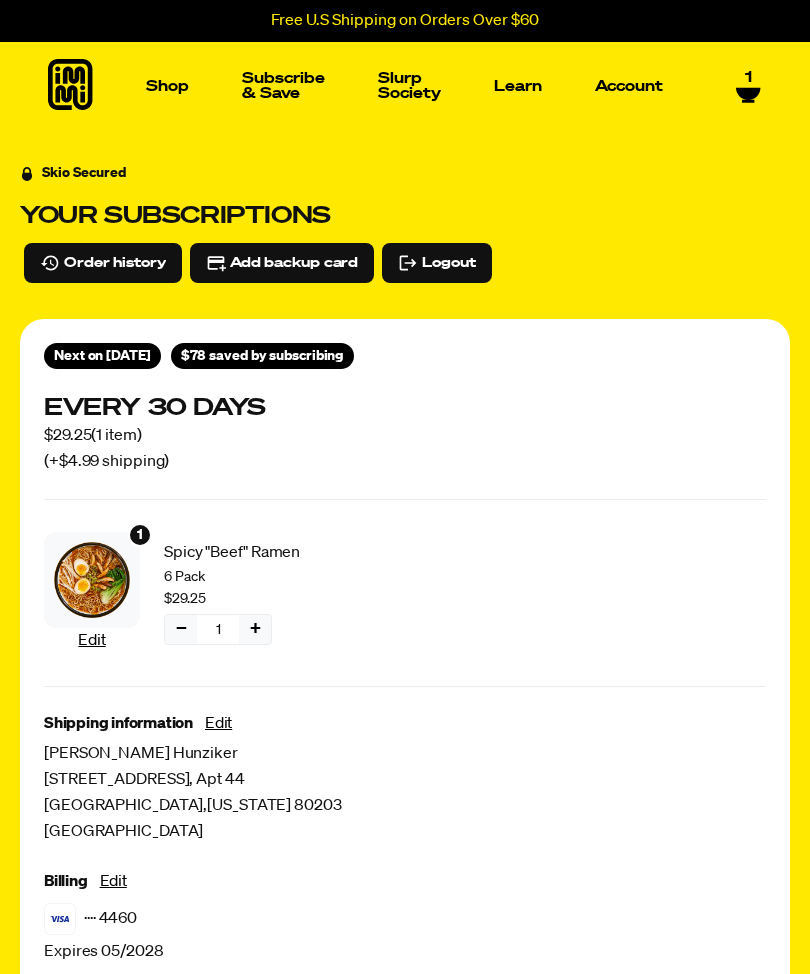 click on "Next on   Aug 19, 2025 $78 saved by subscribing Every 30 days $29.25  ( 1 item ) (+$4.99 shipping) 1 Edit Spicy "Beef" Ramen 6 Pack $29.25 − 1 + Shipping information Edit Heather   Hunziker 1335 Pearl Street , Apt 44 Denver ,  Colorado   80203 United States Billing Edit ···· 4460 Expires 05/2028 Skip Next order date Edit products Get now Apply discount Edit frequency Cancel Pause" at bounding box center [405, 782] 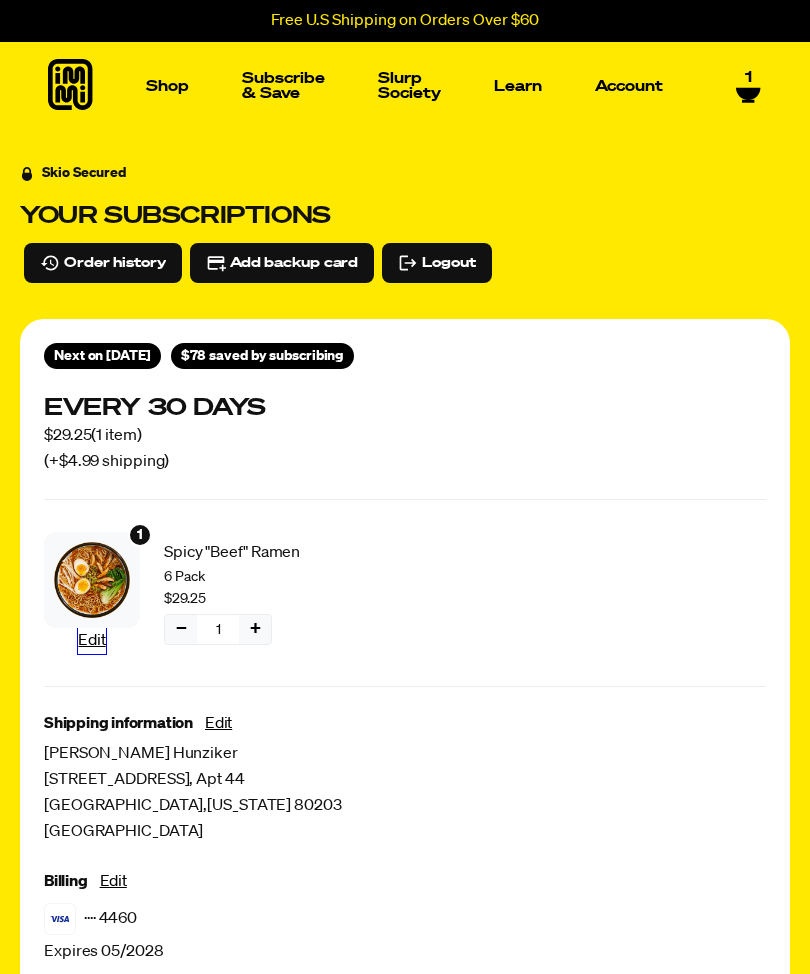 click on "Edit" at bounding box center [91, 641] 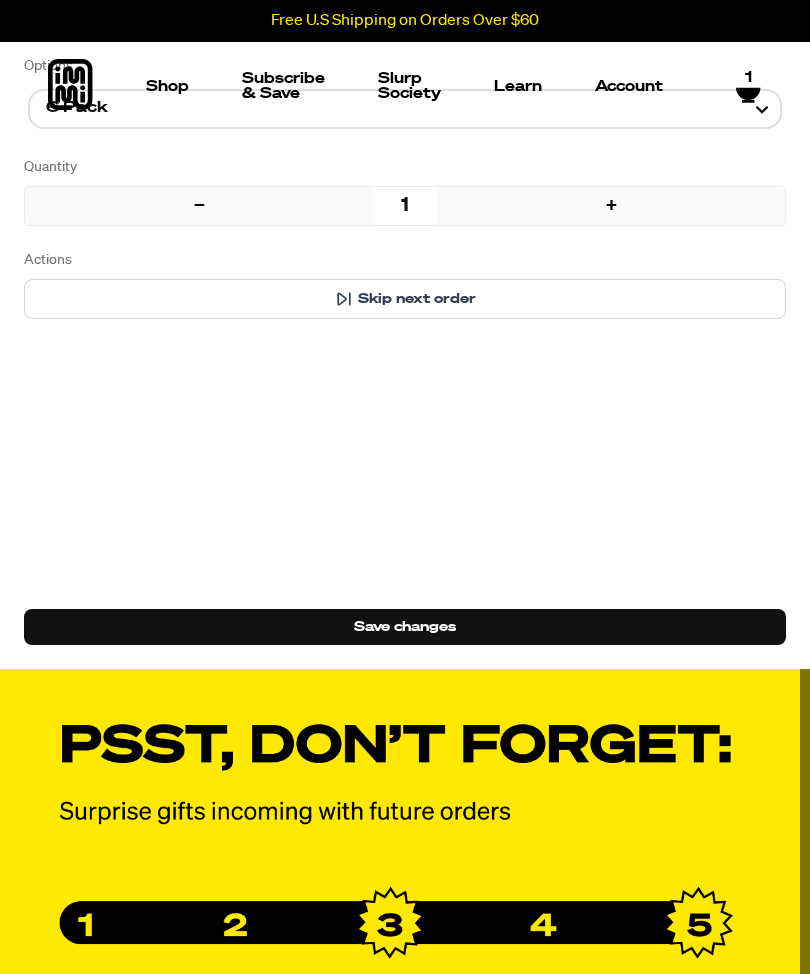 click at bounding box center [305, 235] 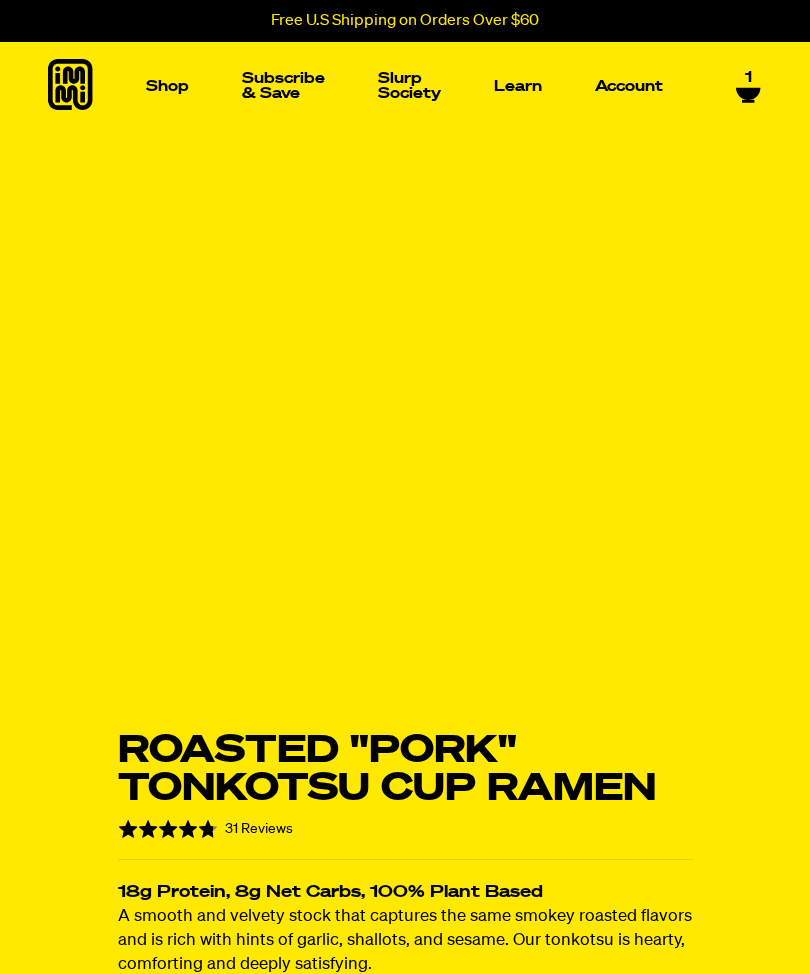 select on "Every 30 Days" 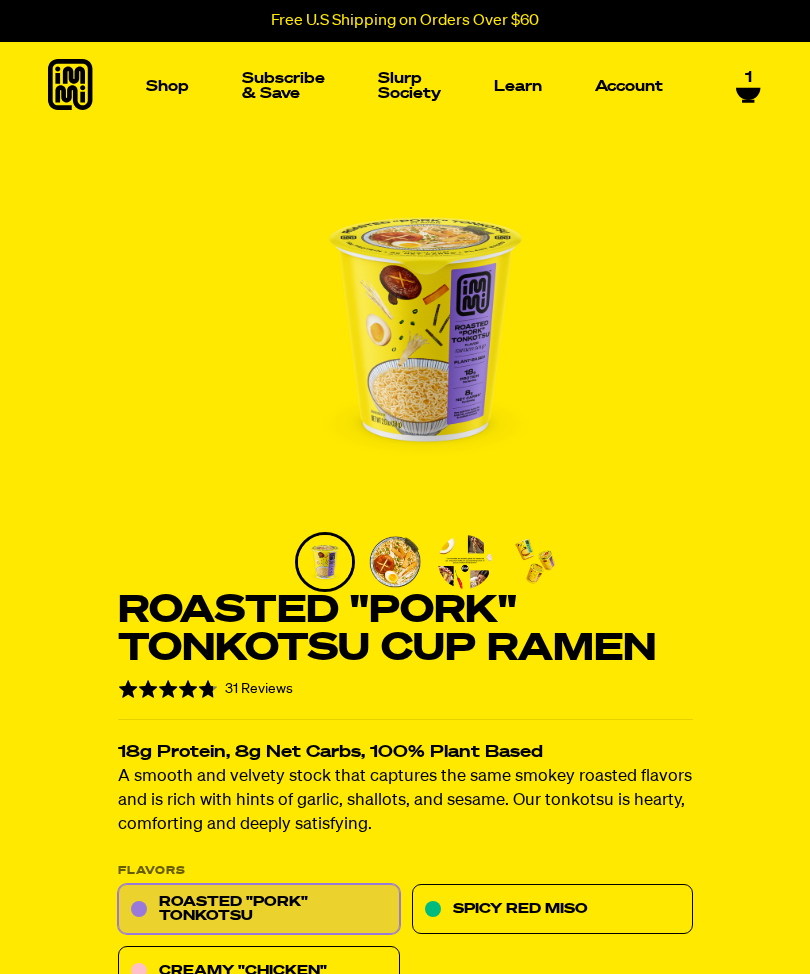 scroll, scrollTop: 0, scrollLeft: 0, axis: both 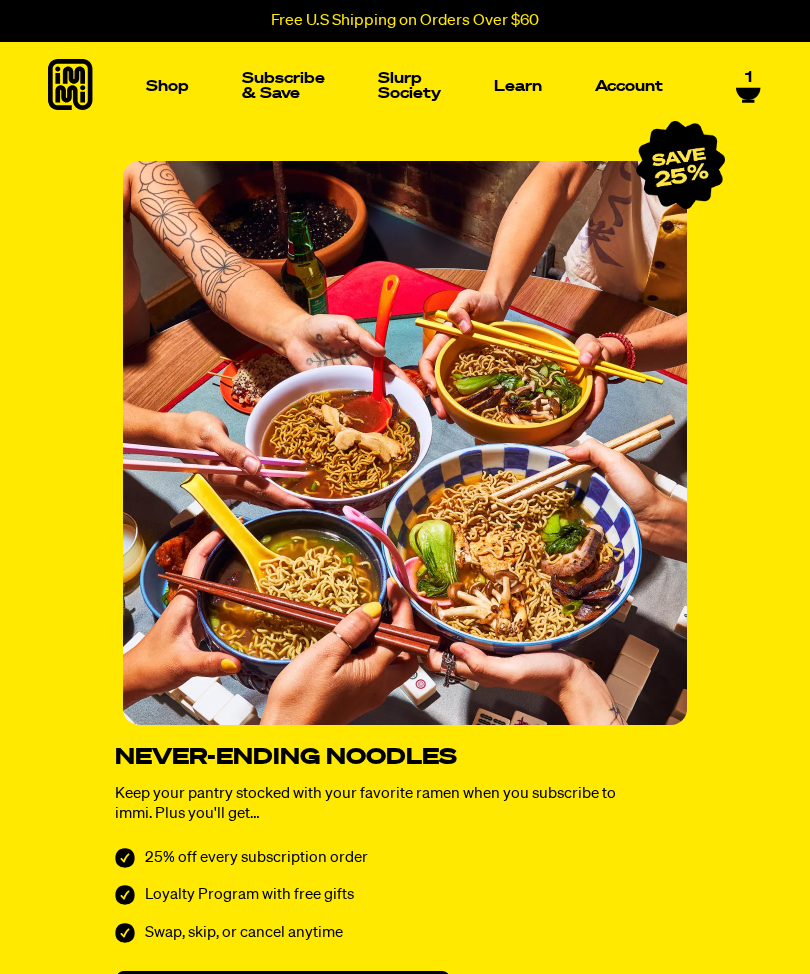 select on "Every 30 Days" 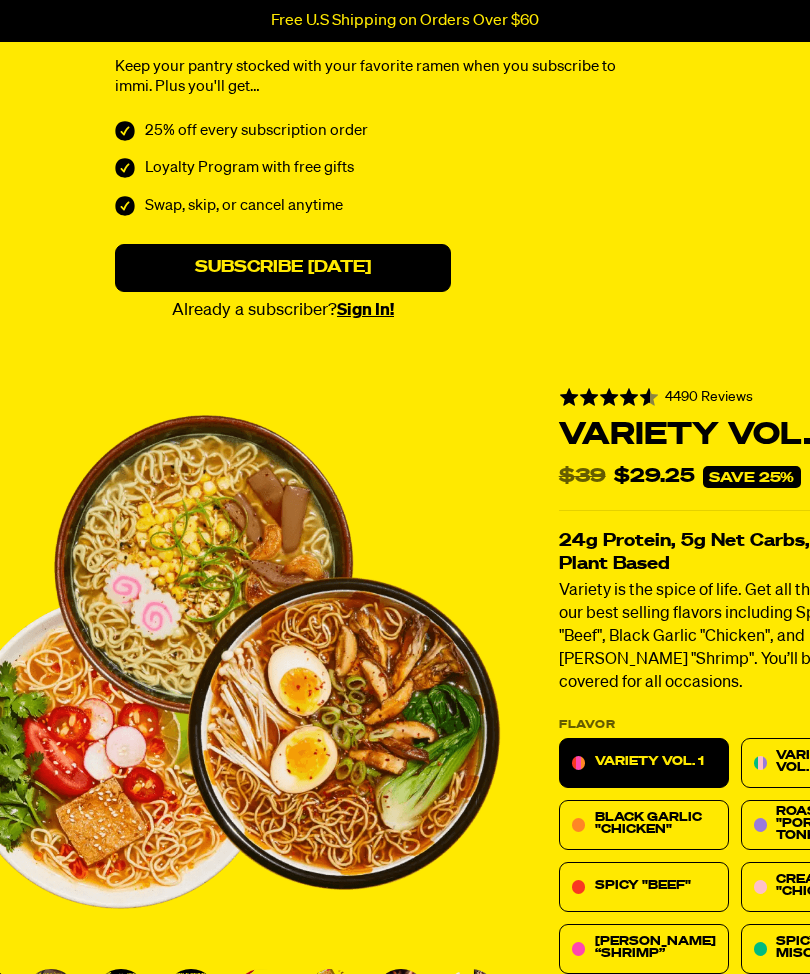 scroll, scrollTop: 727, scrollLeft: 0, axis: vertical 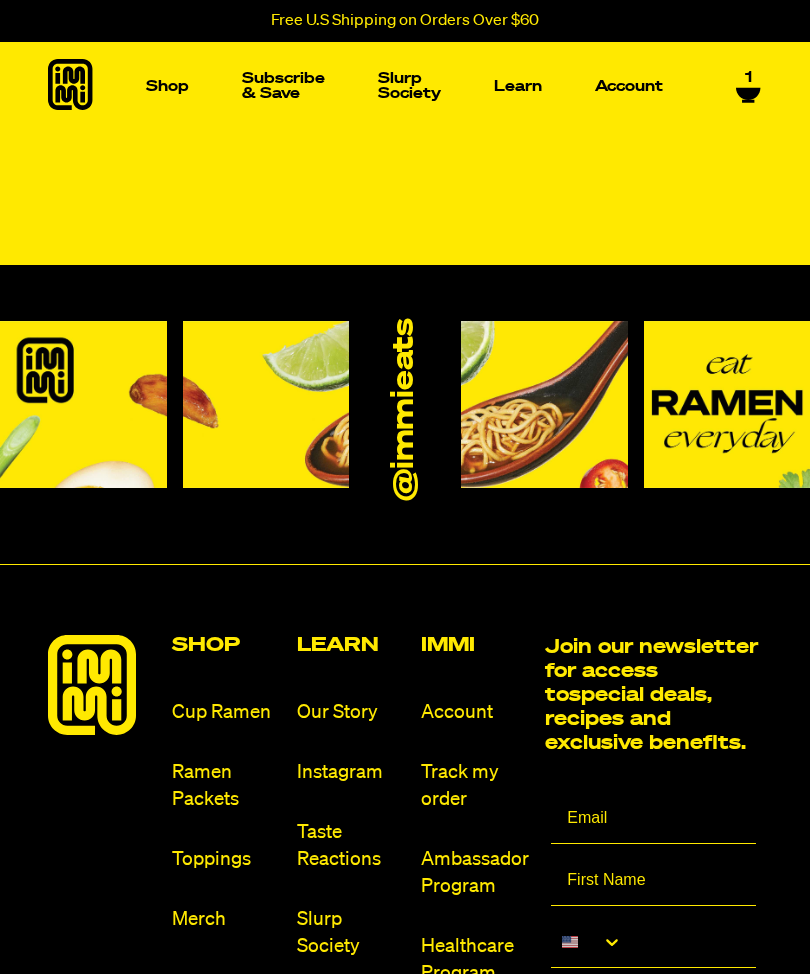 select on "Every 30 Days" 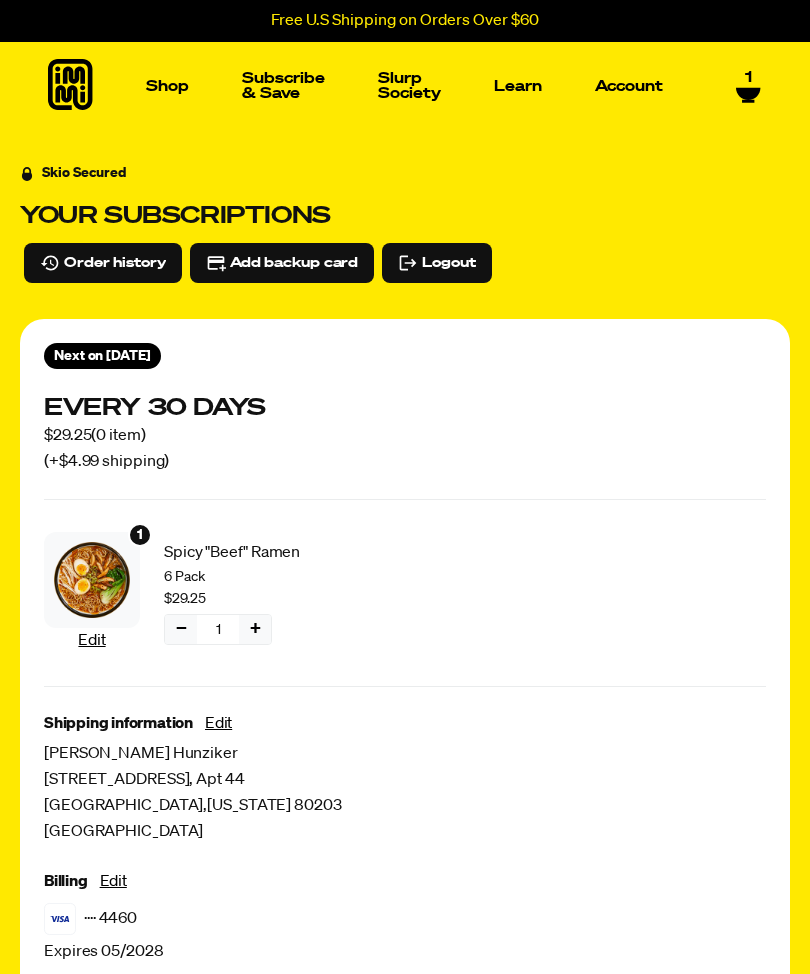 scroll, scrollTop: 0, scrollLeft: 0, axis: both 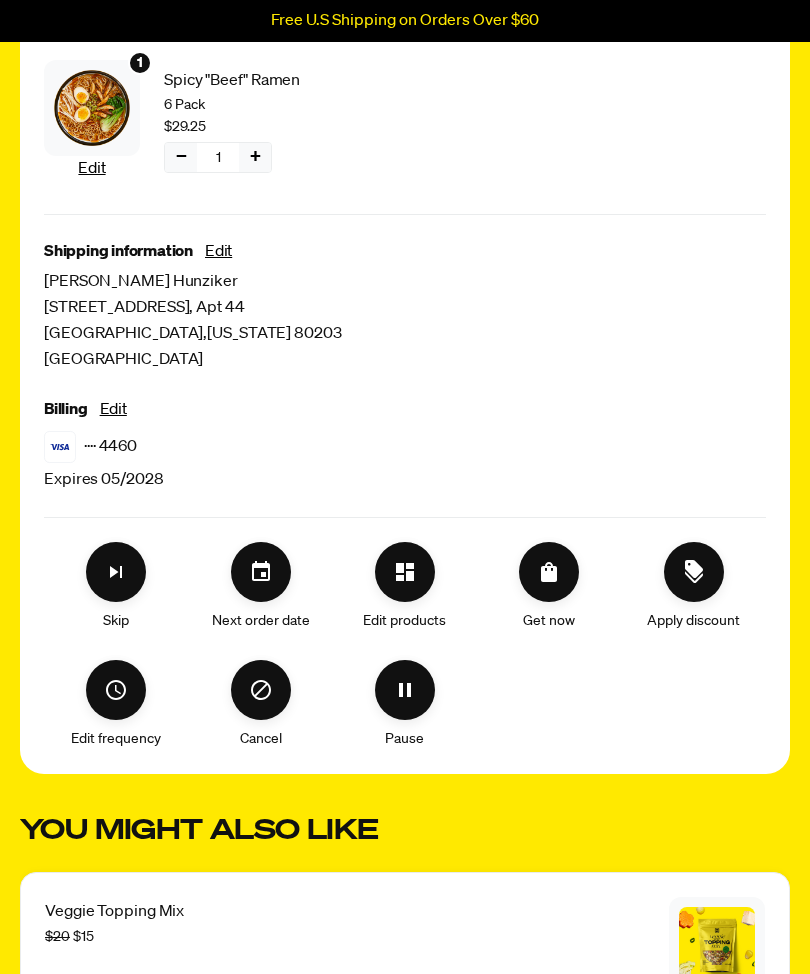 click at bounding box center (261, 690) 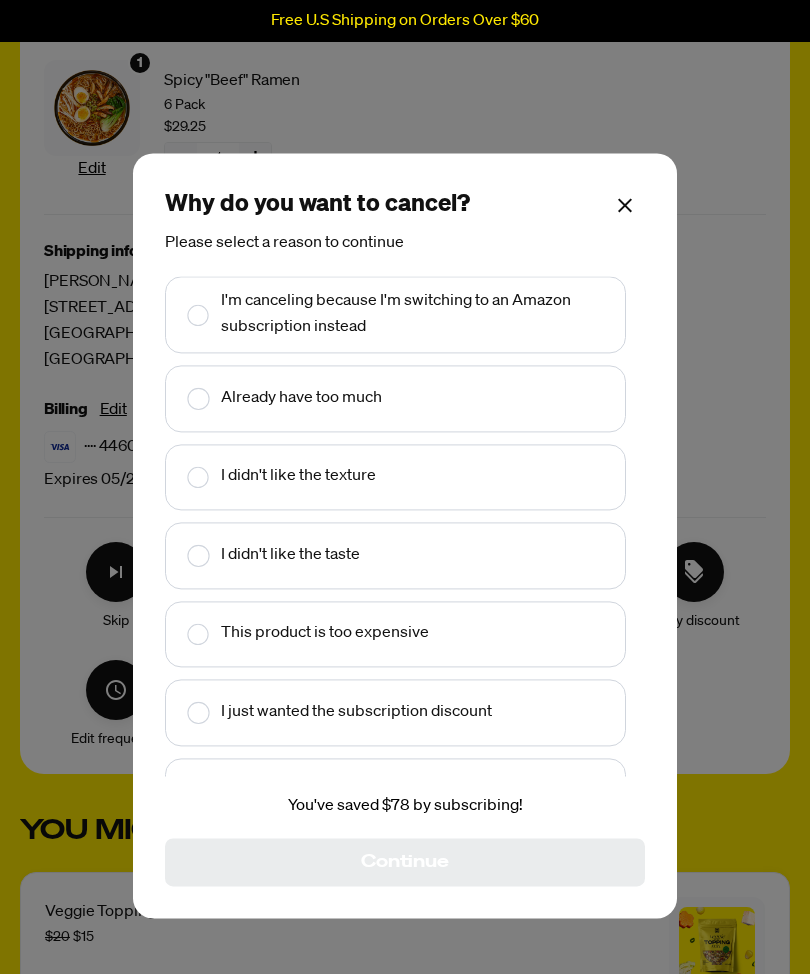 click at bounding box center [184, 399] 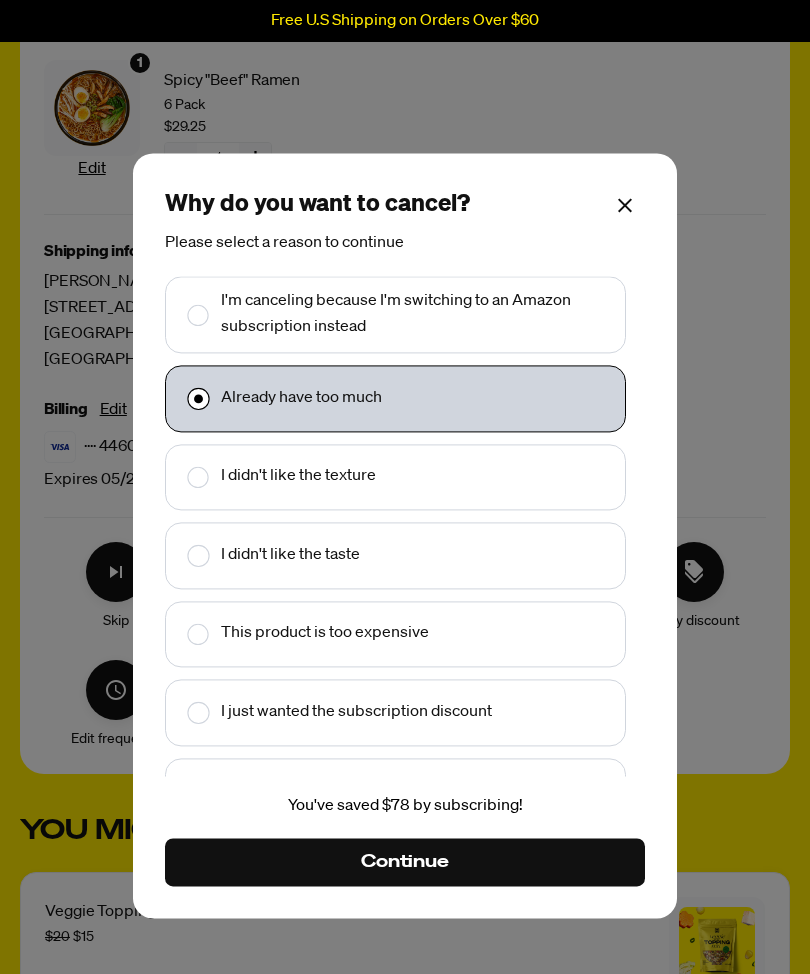 click on "Continue" at bounding box center (405, 862) 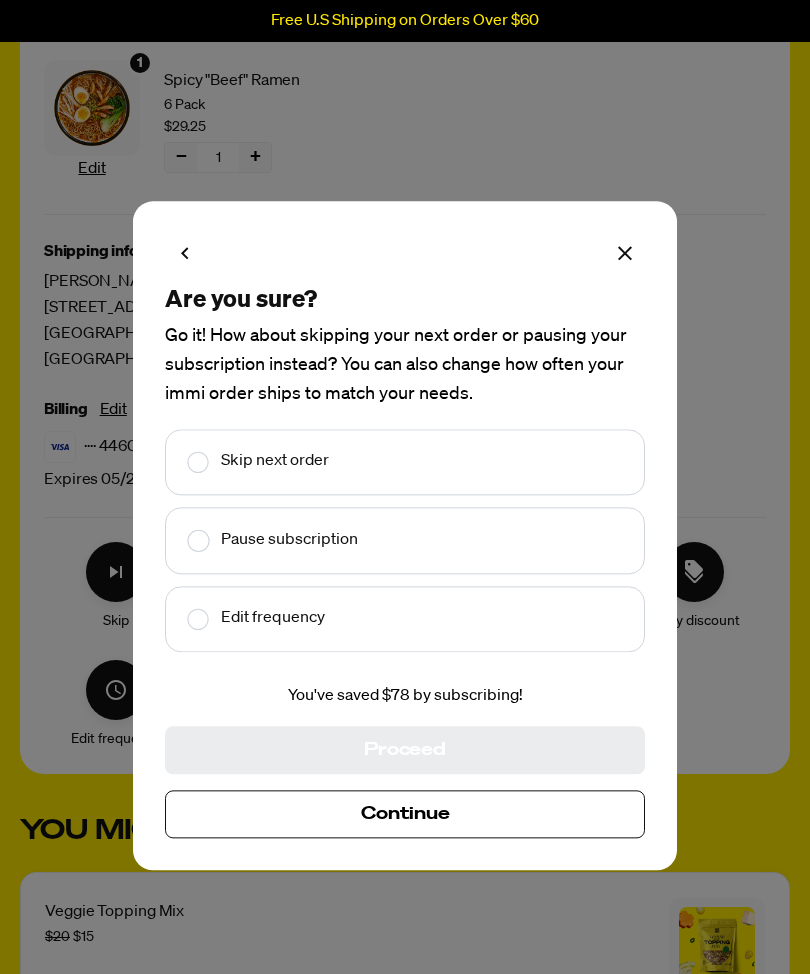 checkbox on "true" 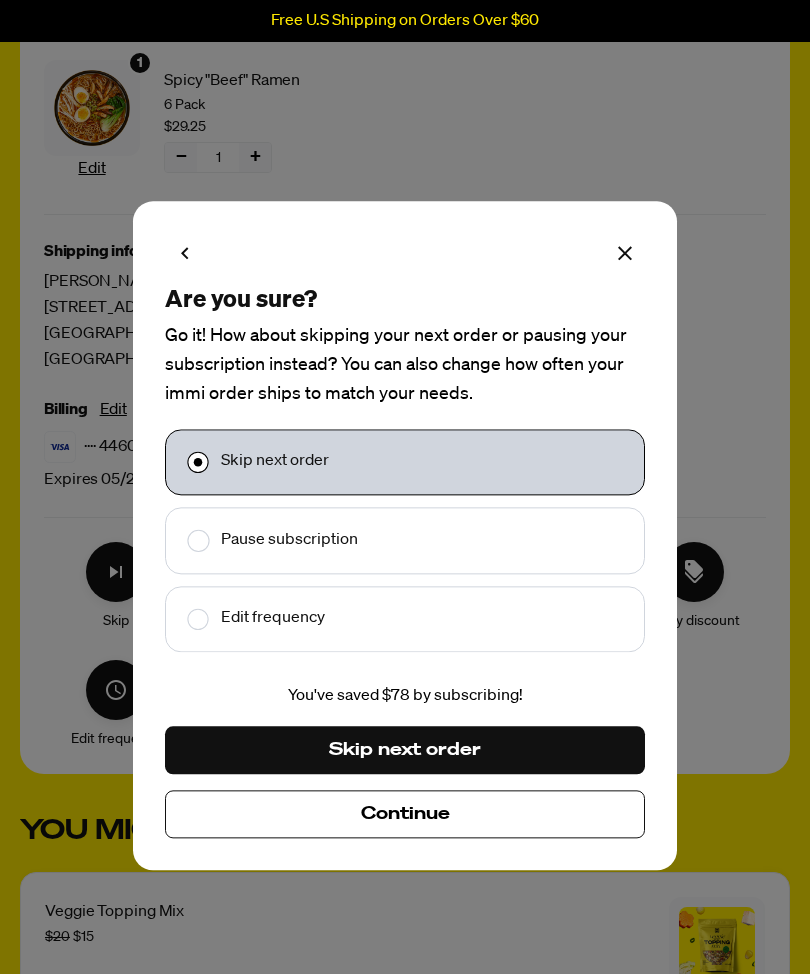 click on "Continue" at bounding box center [405, 814] 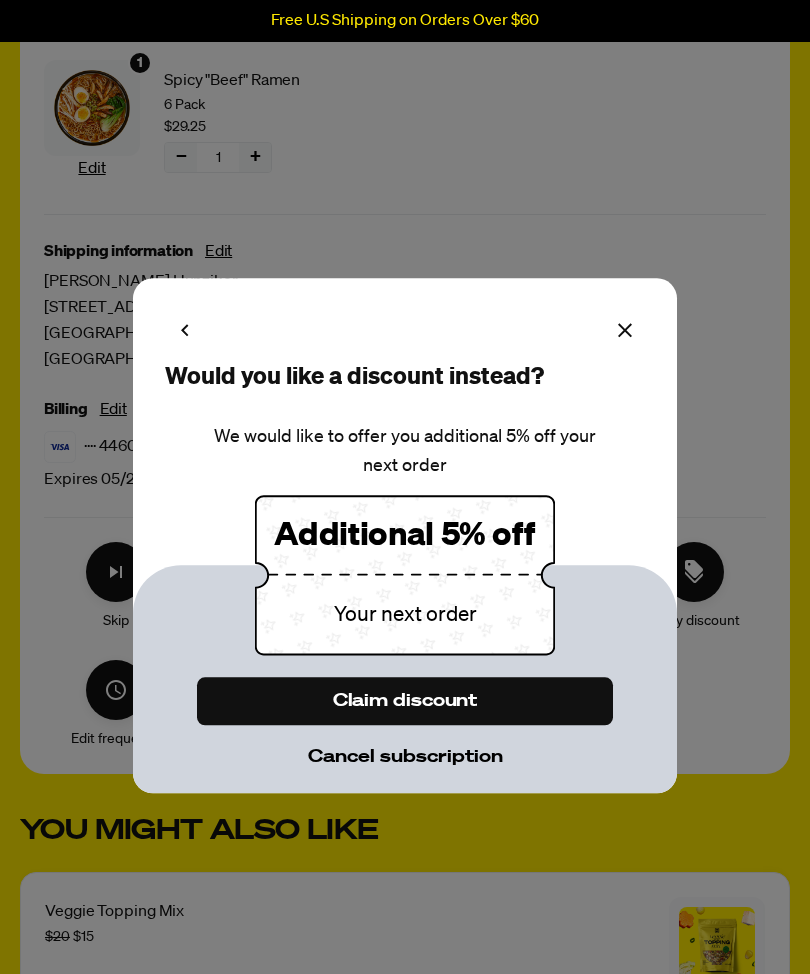 click on "Cancel subscription" at bounding box center (405, 757) 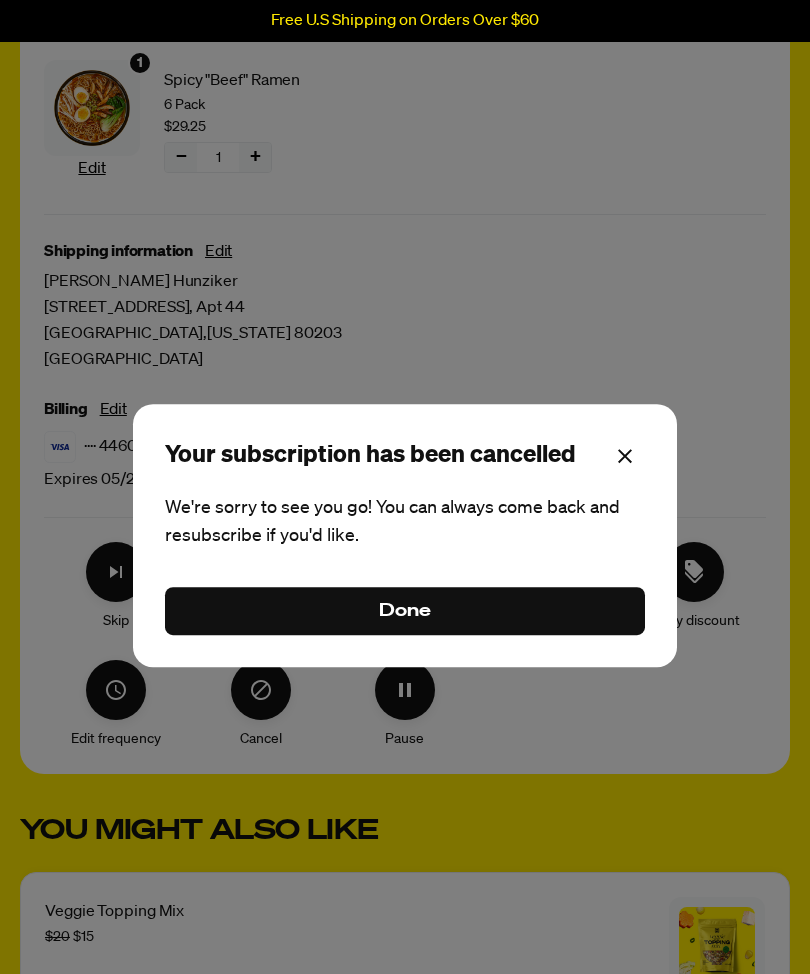 click on "Done" at bounding box center [405, 611] 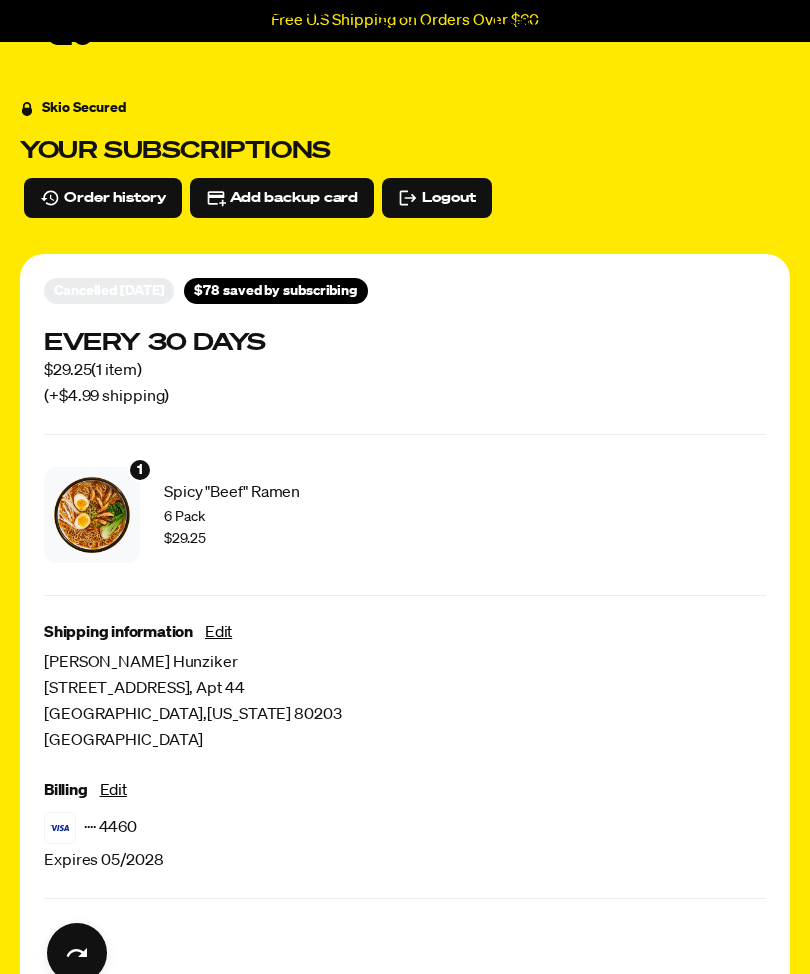 scroll, scrollTop: 0, scrollLeft: 0, axis: both 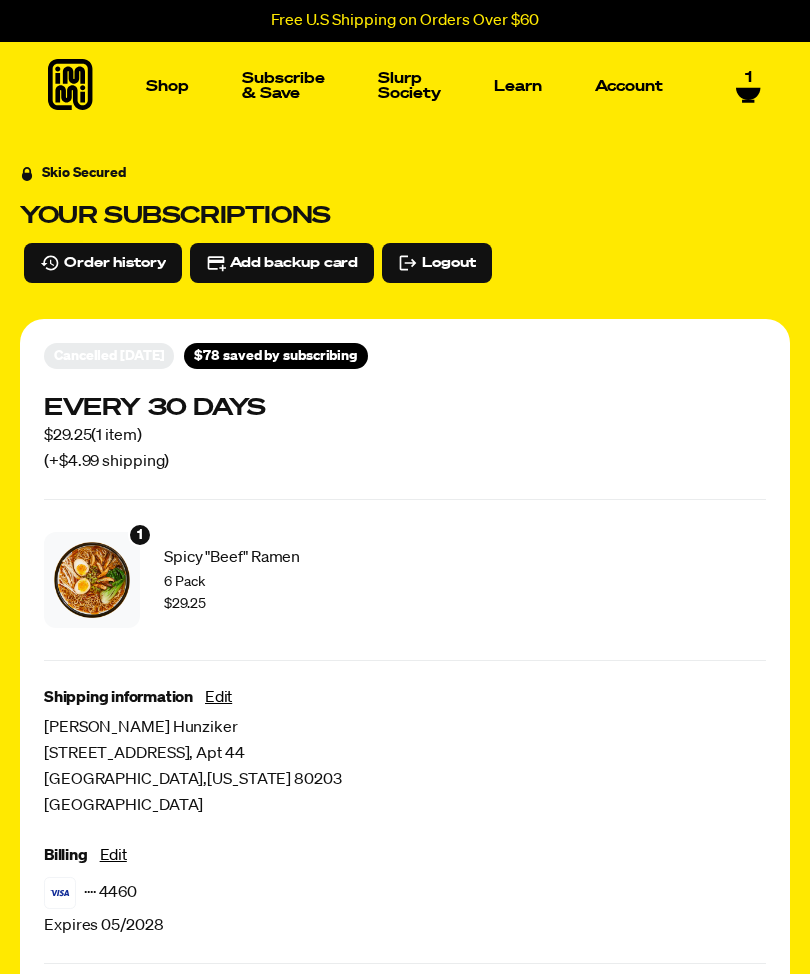 click on "new" at bounding box center [327, 321] 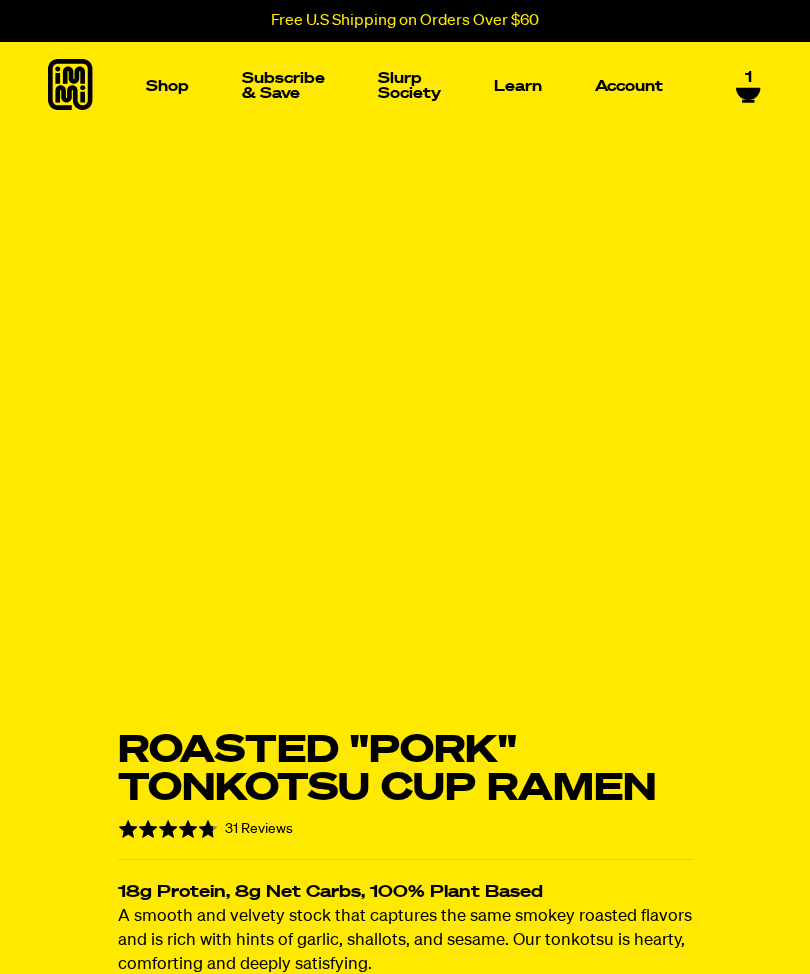 select on "Every 30 Days" 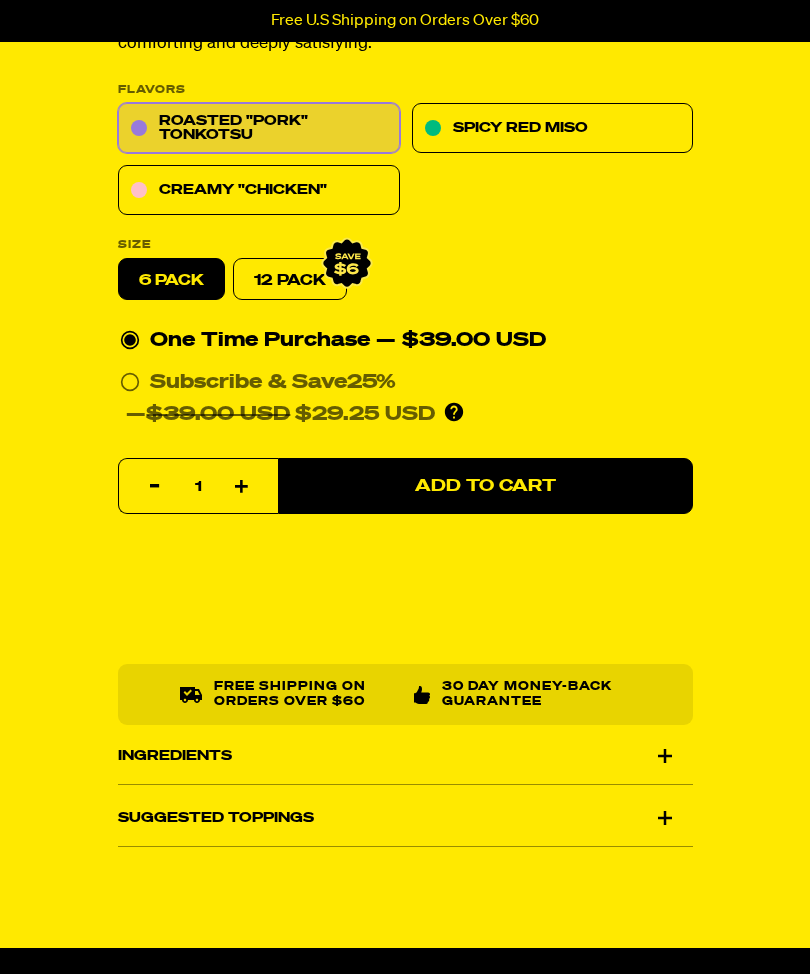 scroll, scrollTop: 781, scrollLeft: 0, axis: vertical 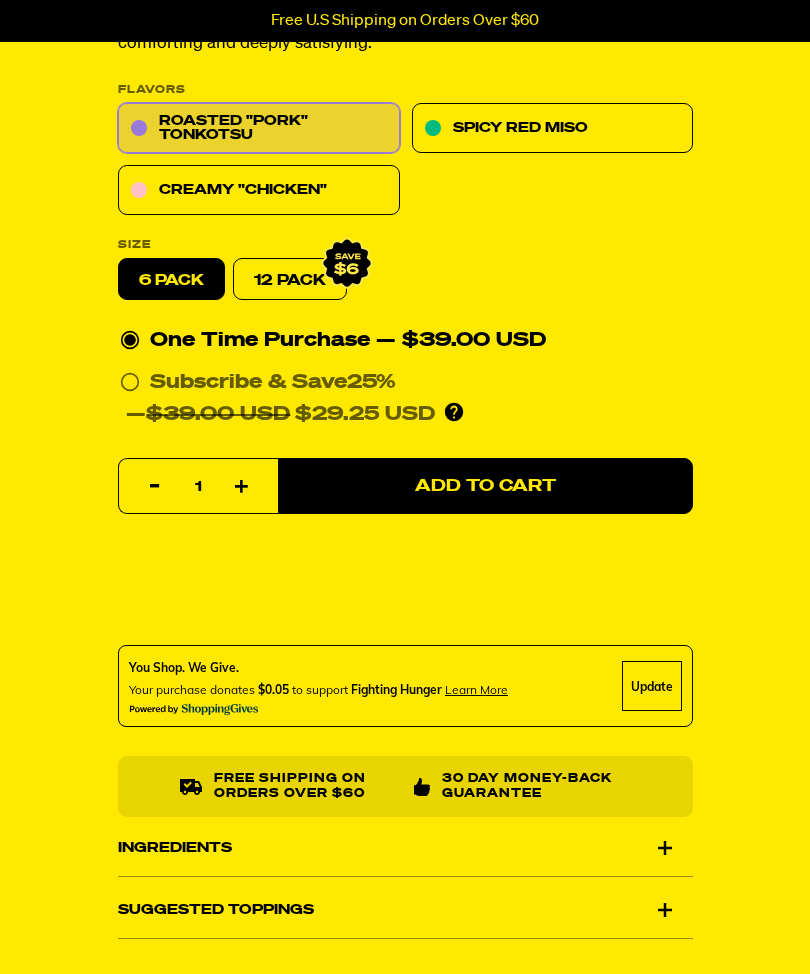 click 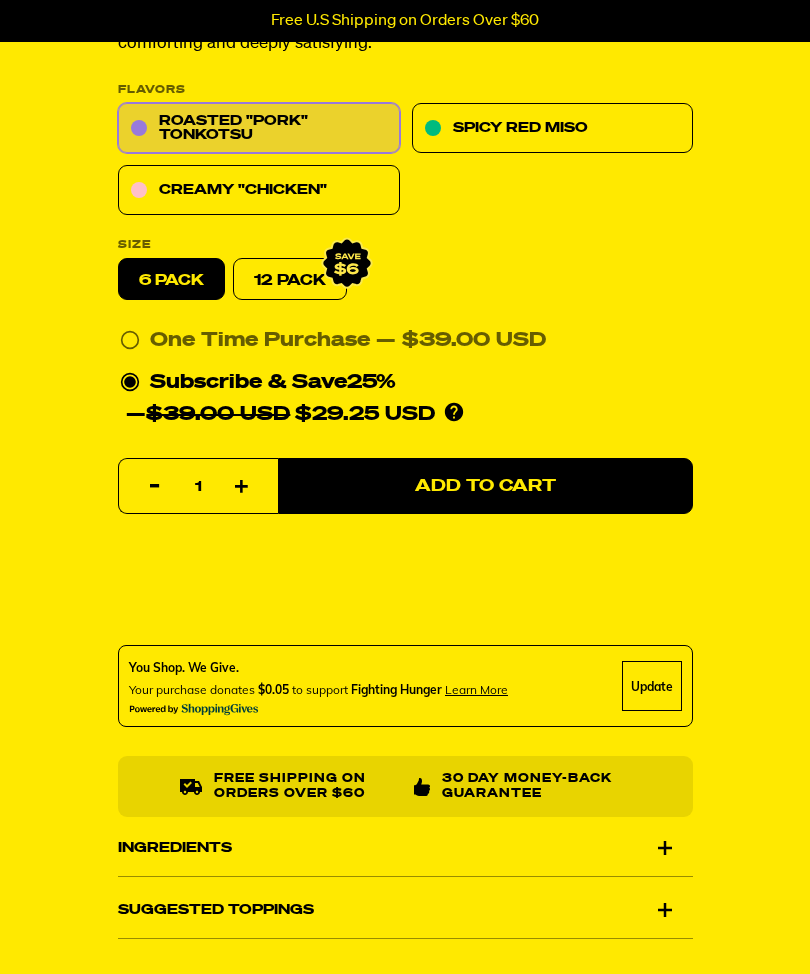 click on "Suggested Toppings" at bounding box center [405, 910] 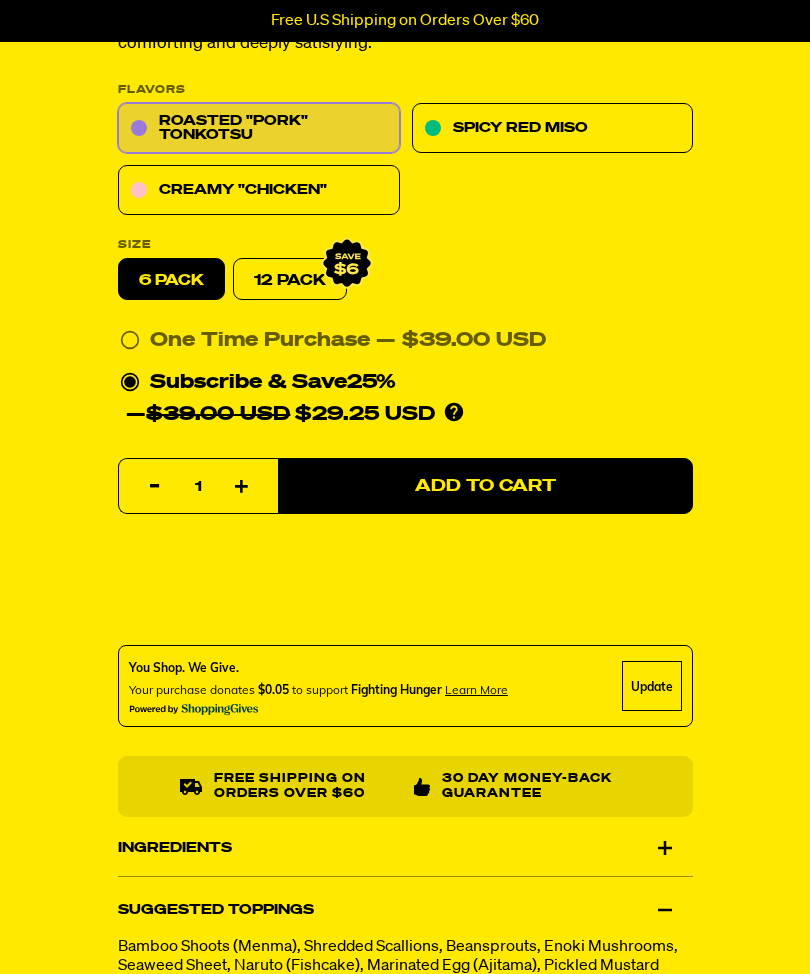 click on "Roasted "Pork" Tonkotsu Cup Ramen
Rated 4.7 out of 5
31 Reviews
Based on 31 reviews
Click to go to reviews
18g Protein, 8g Net Carbs, 100% Plant Based
A smooth and velvety stock that captures the same smokey roasted flavors and is rich with hints of garlic, shallots, and sesame. Our tonkotsu is hearty, comforting and deeply satisfying.
PLEASE NOTE: Due to global freight delays, we expect all orders to ship up to 2-3 weeks late. We sincerely
apologize for this inconvenience!
Flavors
Roasted "Pork" Tonkotsu
Spicy Red Miso
Creamy "Chicken"
Size
6 pack" at bounding box center (405, 213) 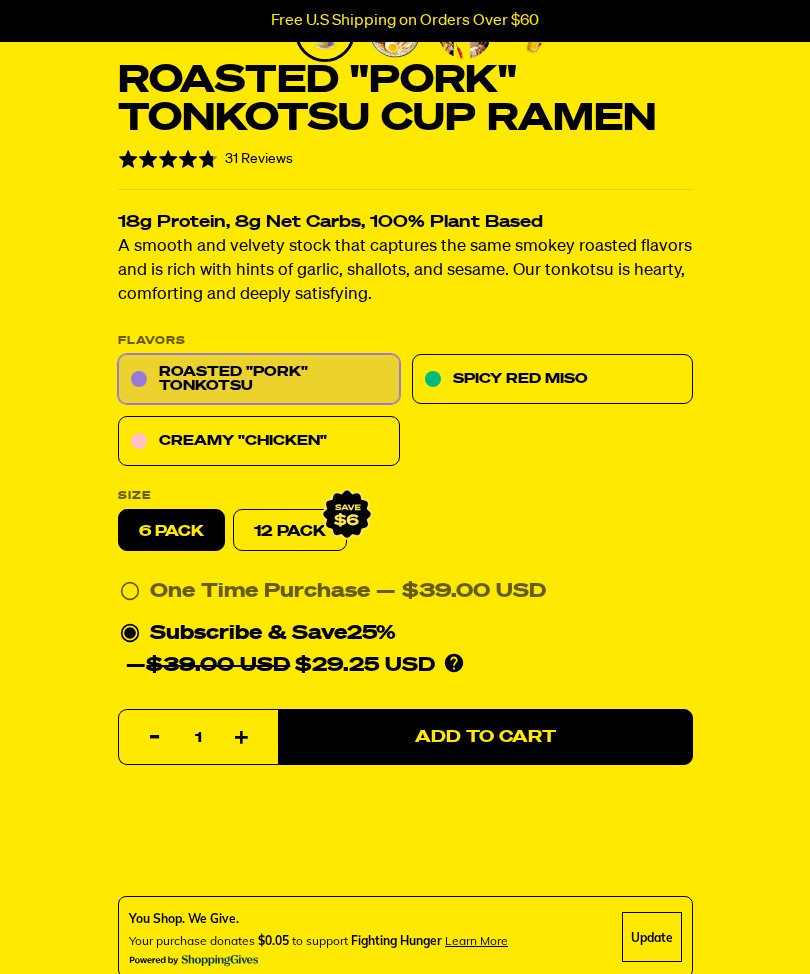 scroll, scrollTop: 536, scrollLeft: 0, axis: vertical 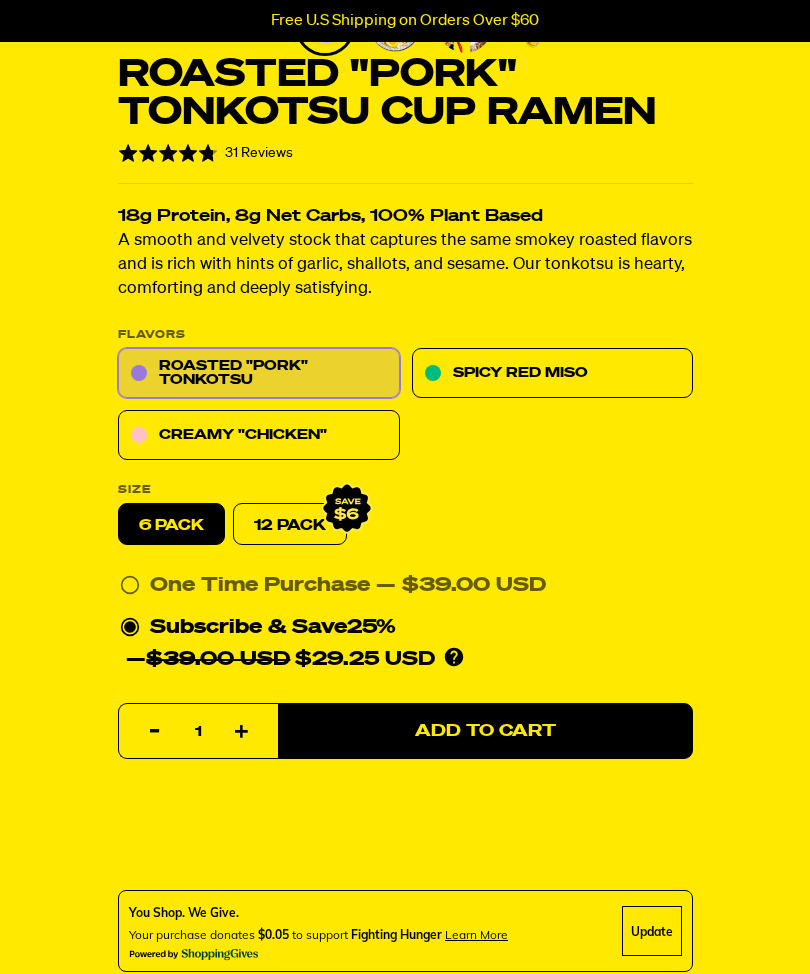 click on "Add to Cart" at bounding box center (485, 732) 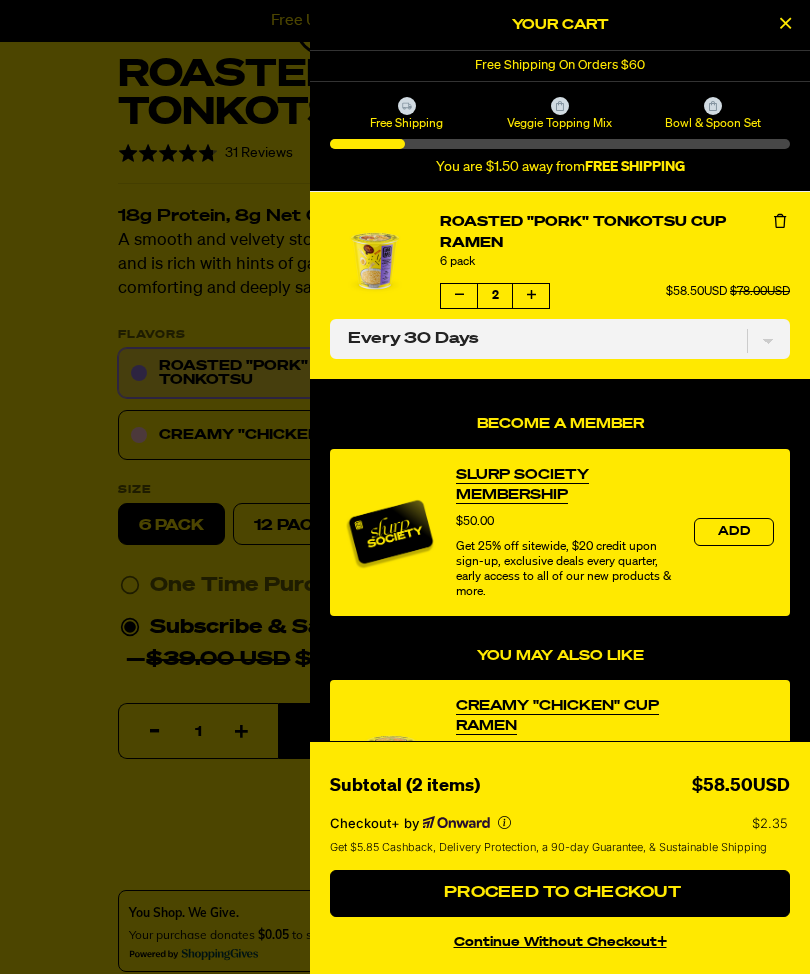 click at bounding box center [459, 296] 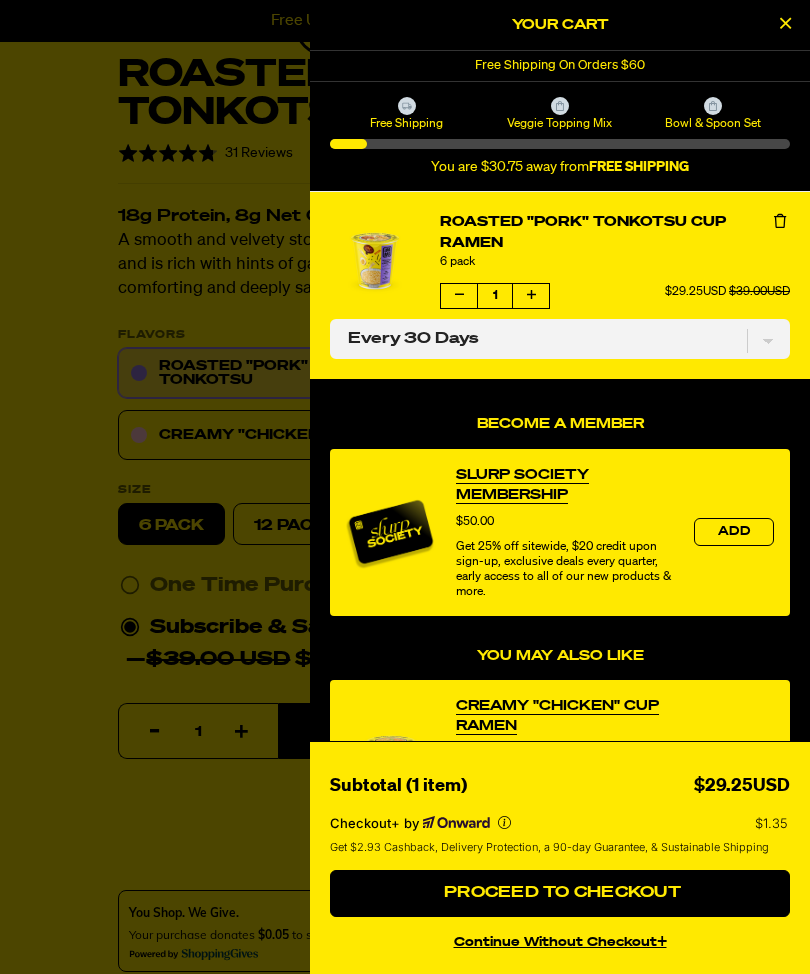click on "Proceed to Checkout" at bounding box center (560, 894) 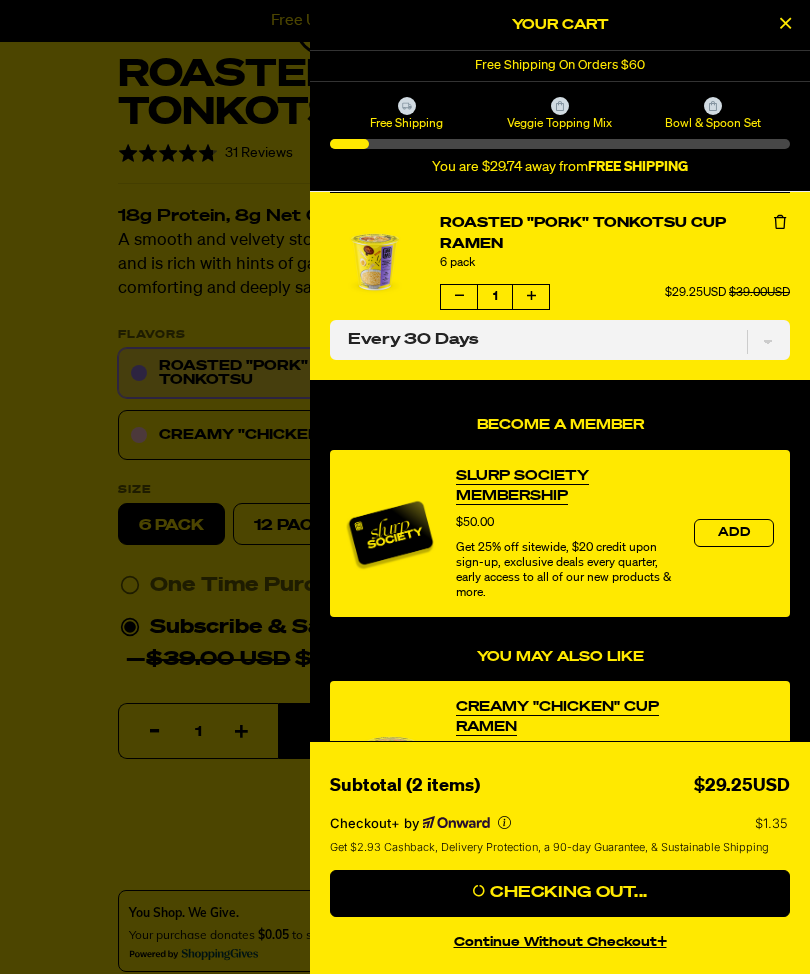 scroll, scrollTop: 602, scrollLeft: 0, axis: vertical 